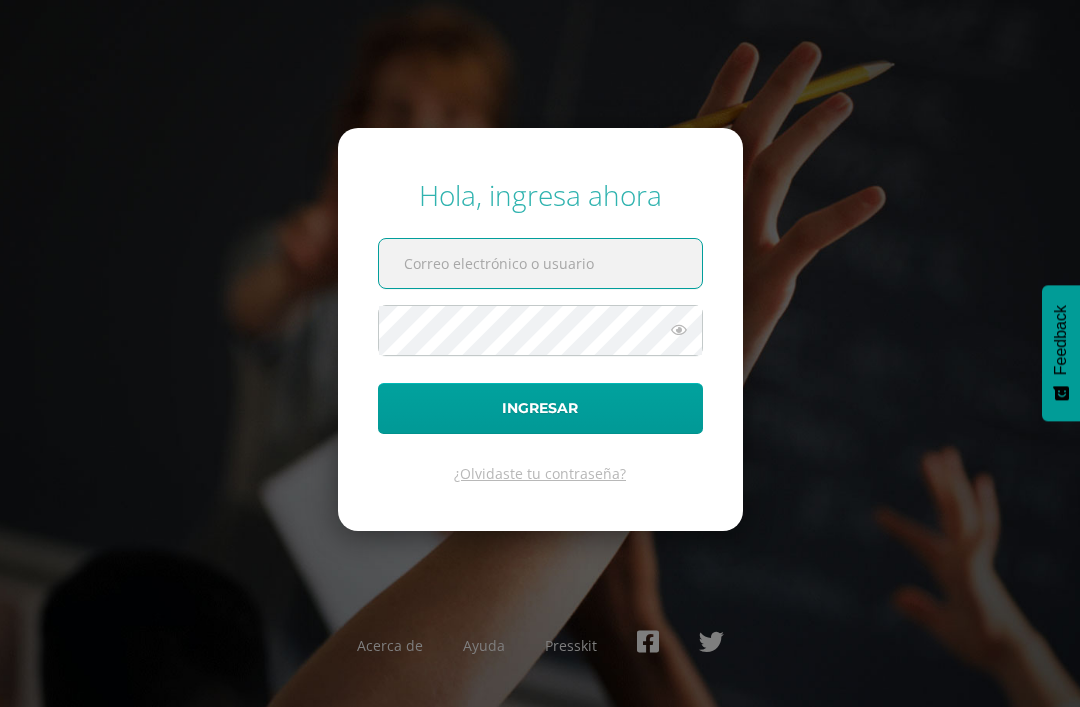 scroll, scrollTop: 21, scrollLeft: 0, axis: vertical 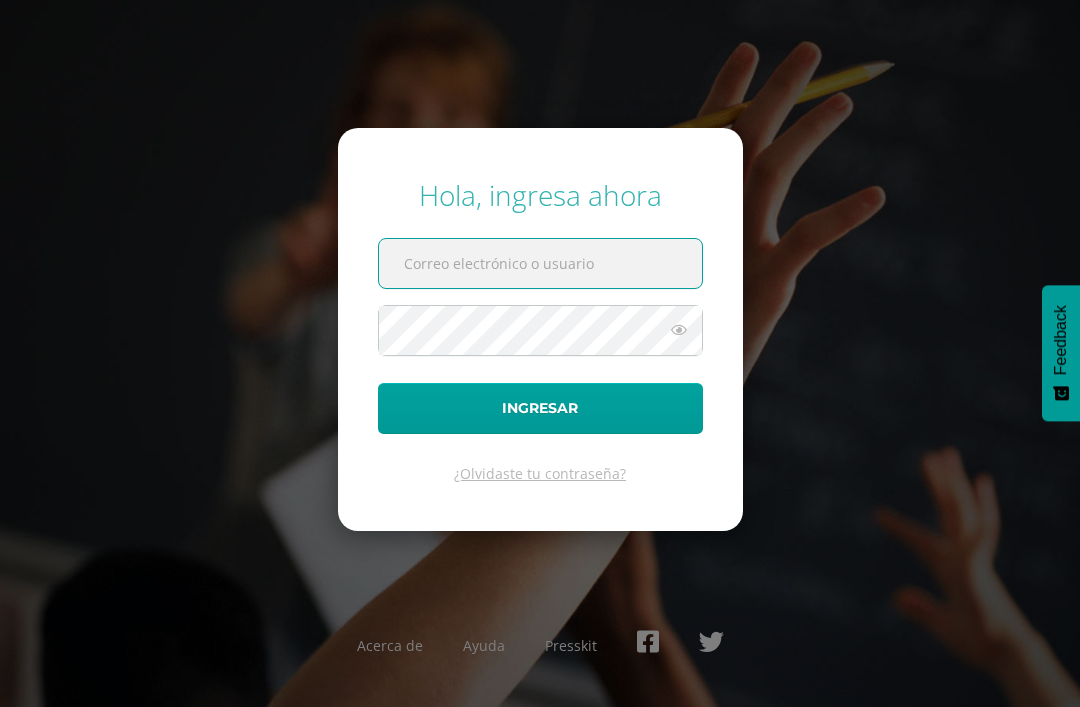 type on "zamadevi.mazariegos@liceoguatemala.edu.gt" 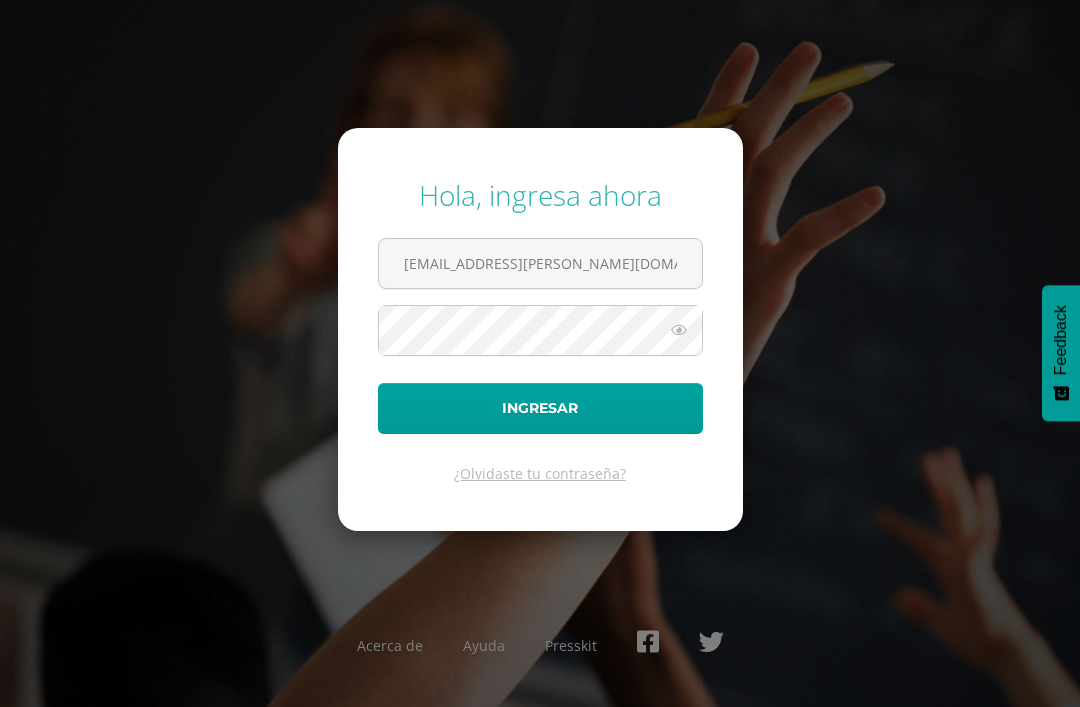 click on "Ingresar" at bounding box center (540, 408) 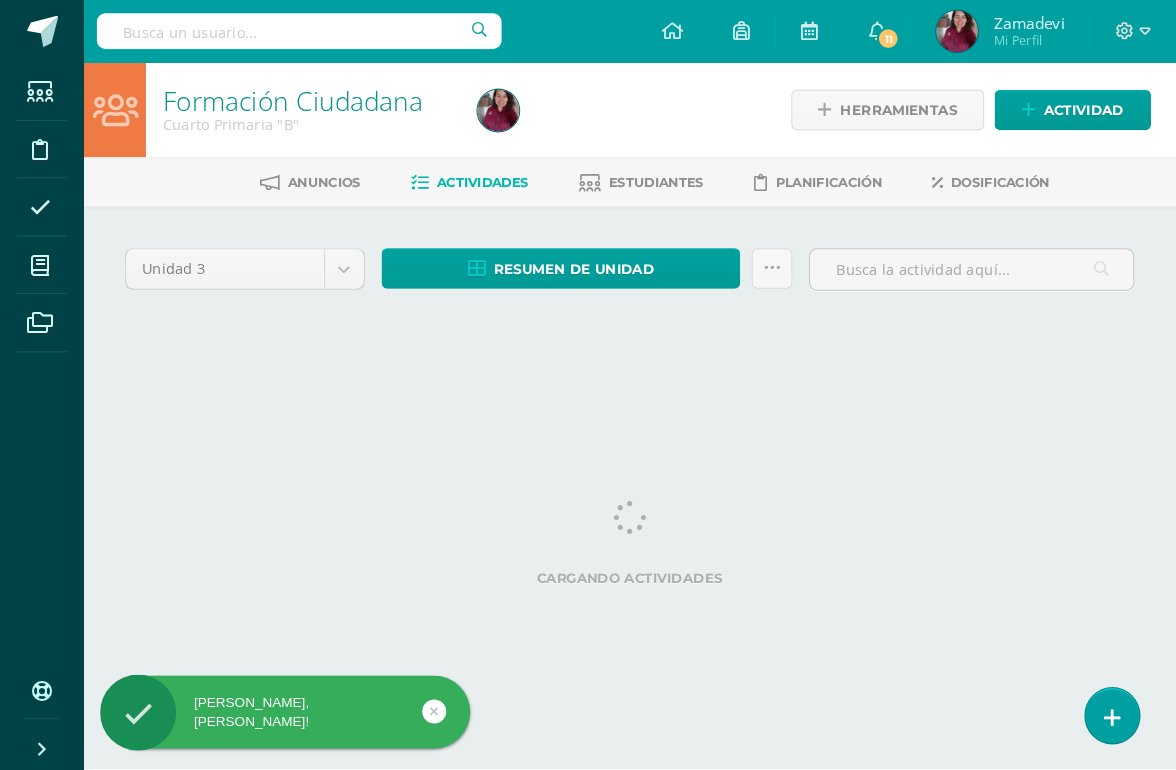 scroll, scrollTop: 0, scrollLeft: 0, axis: both 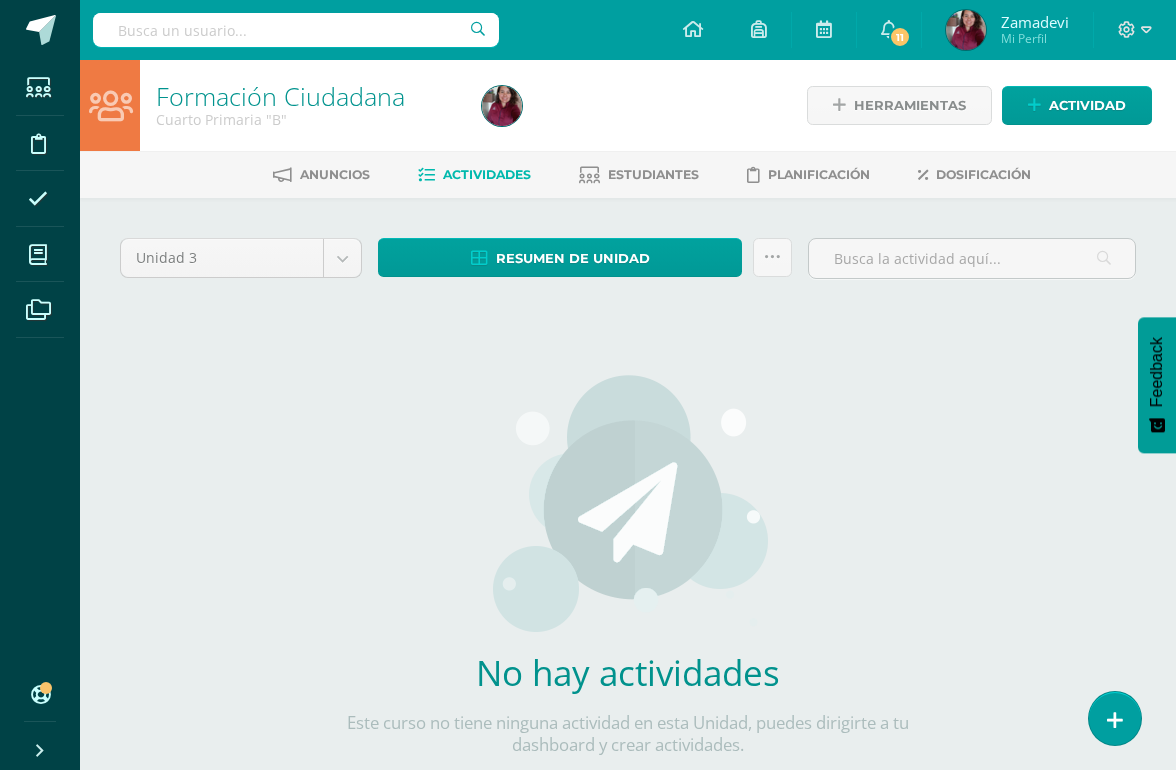click at bounding box center (38, 255) 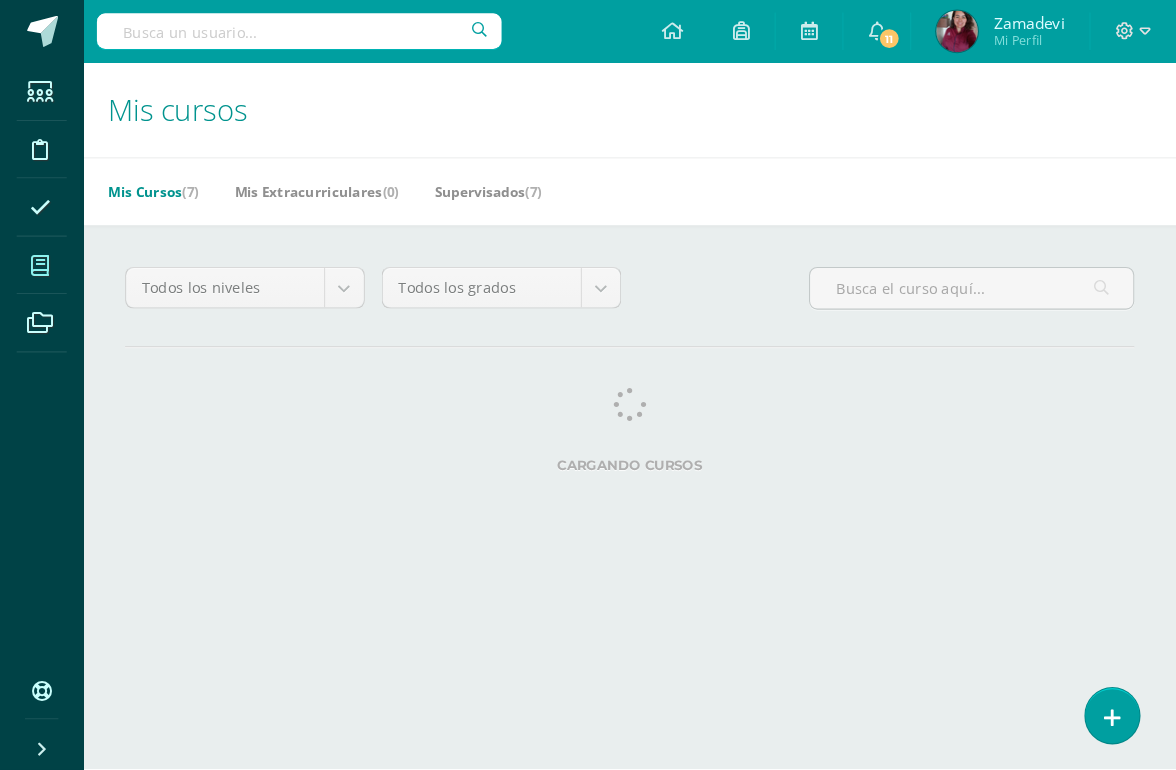 scroll, scrollTop: 0, scrollLeft: 0, axis: both 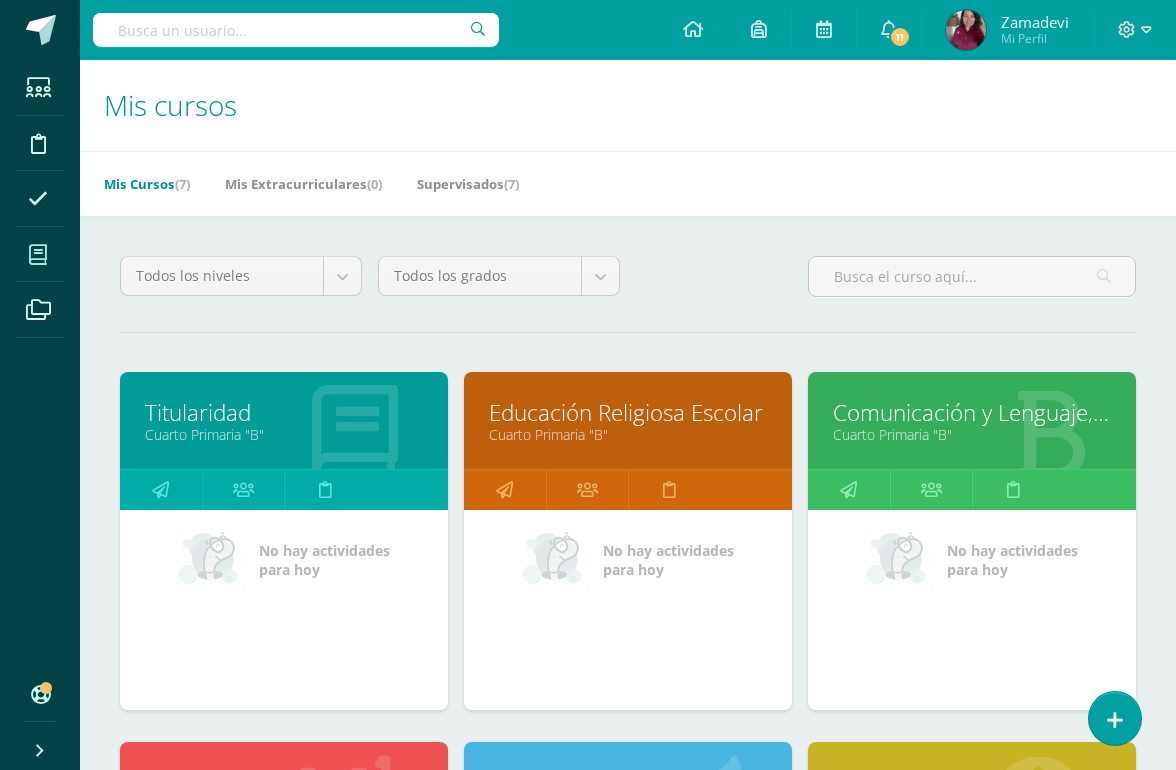 click on "Titularidad" at bounding box center [284, 412] 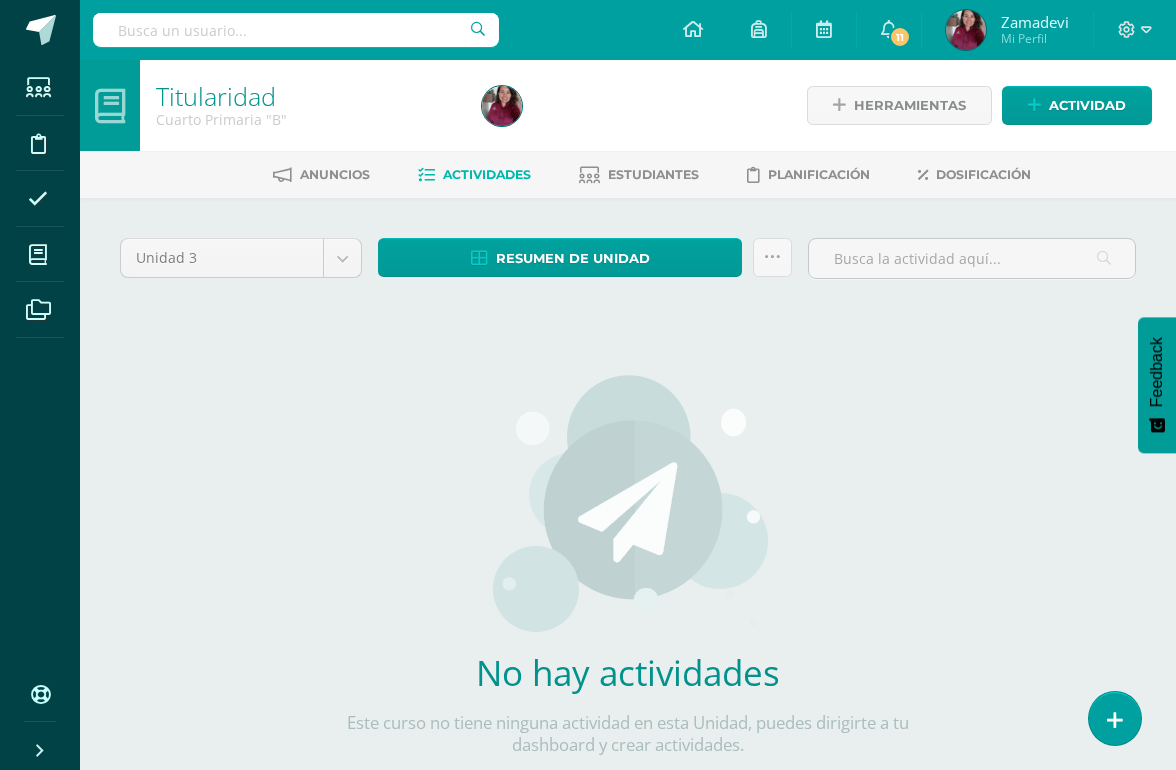 scroll, scrollTop: 0, scrollLeft: 0, axis: both 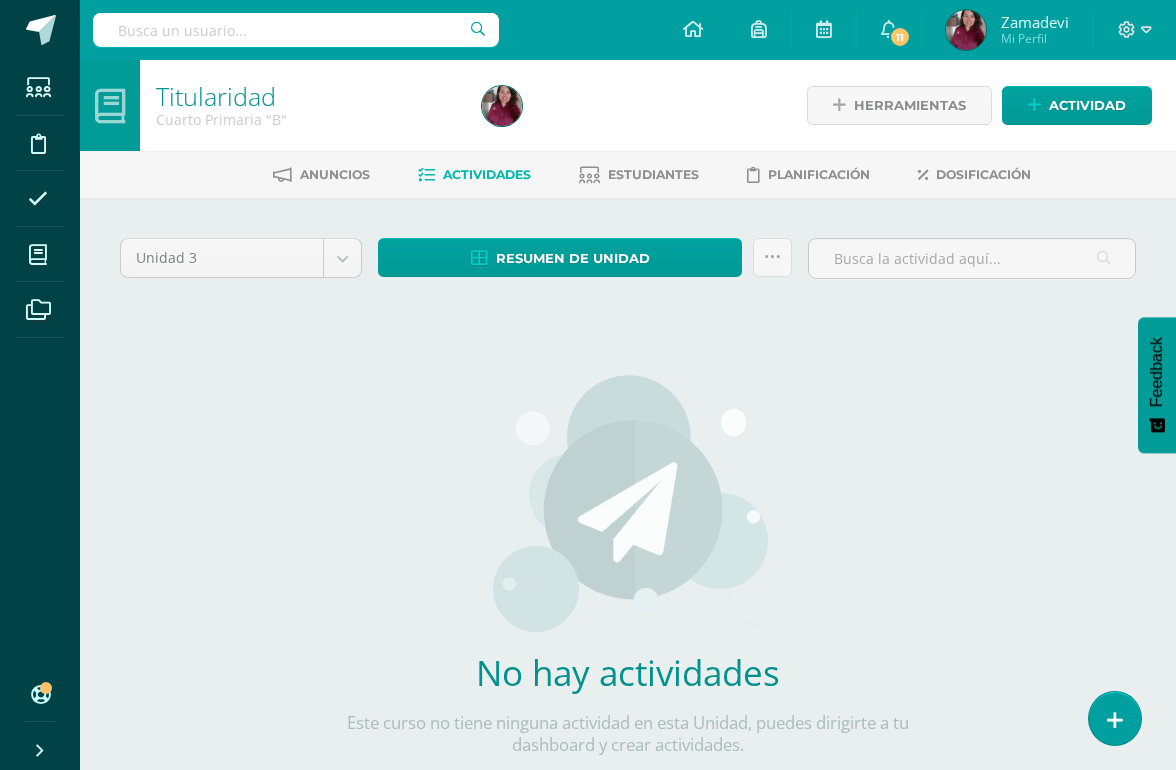 click on "Actividad" at bounding box center (1087, 105) 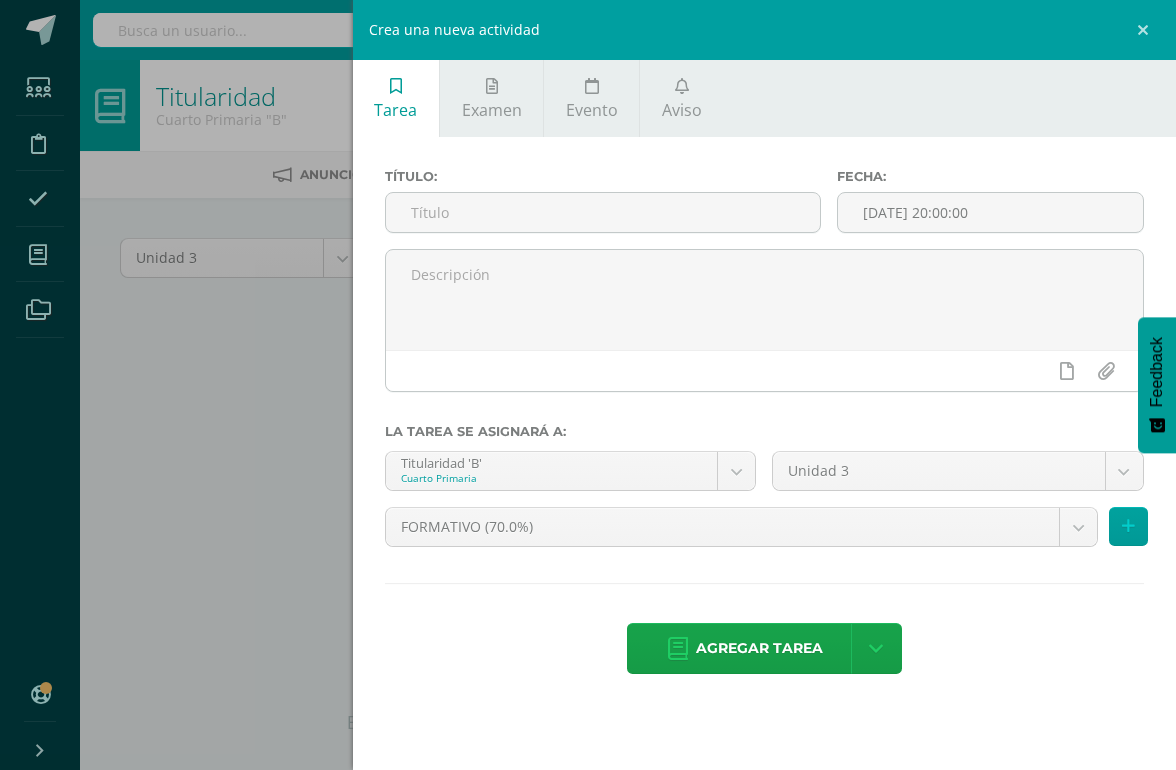 click on "Aviso" at bounding box center (682, 110) 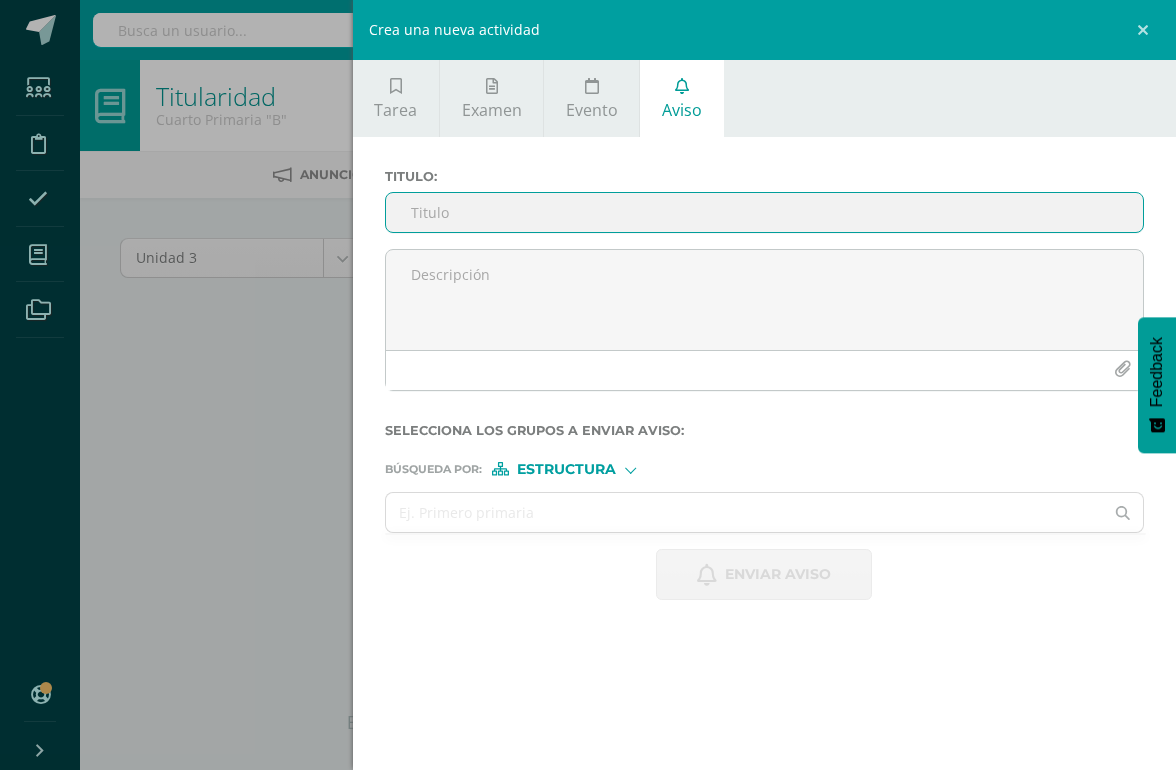 click on "Titulo :" at bounding box center (764, 212) 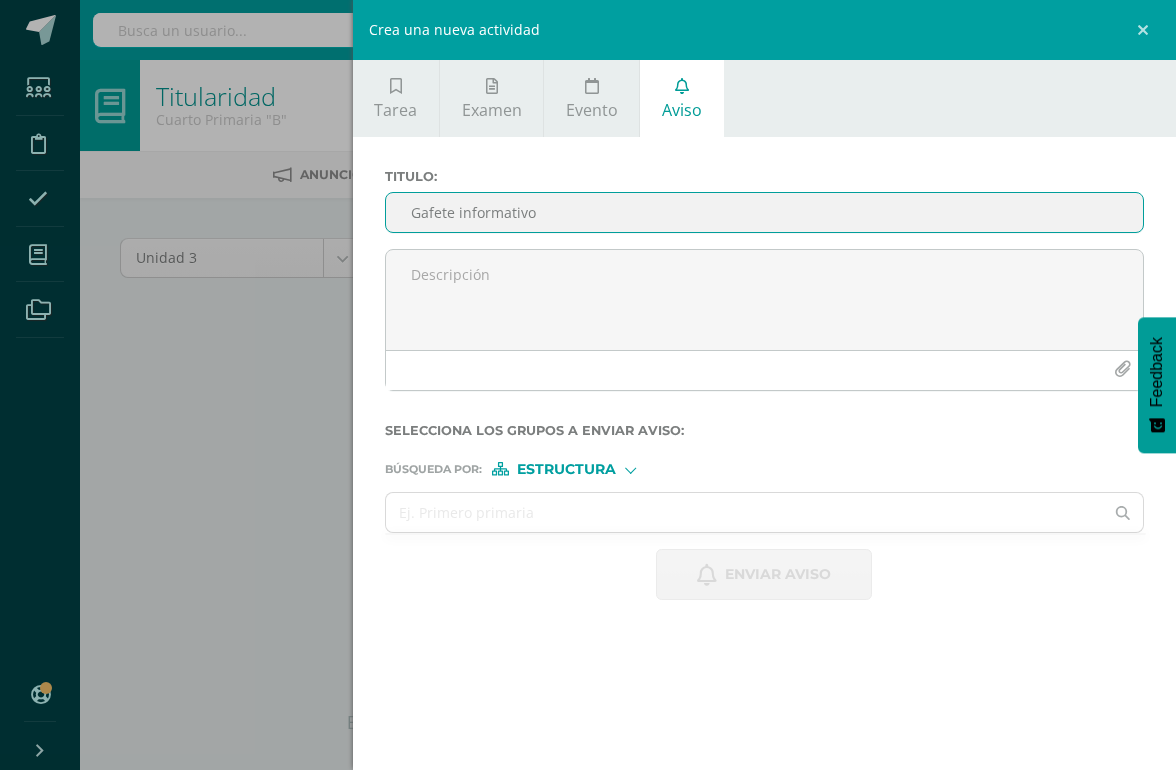 type on "Gafete informativo" 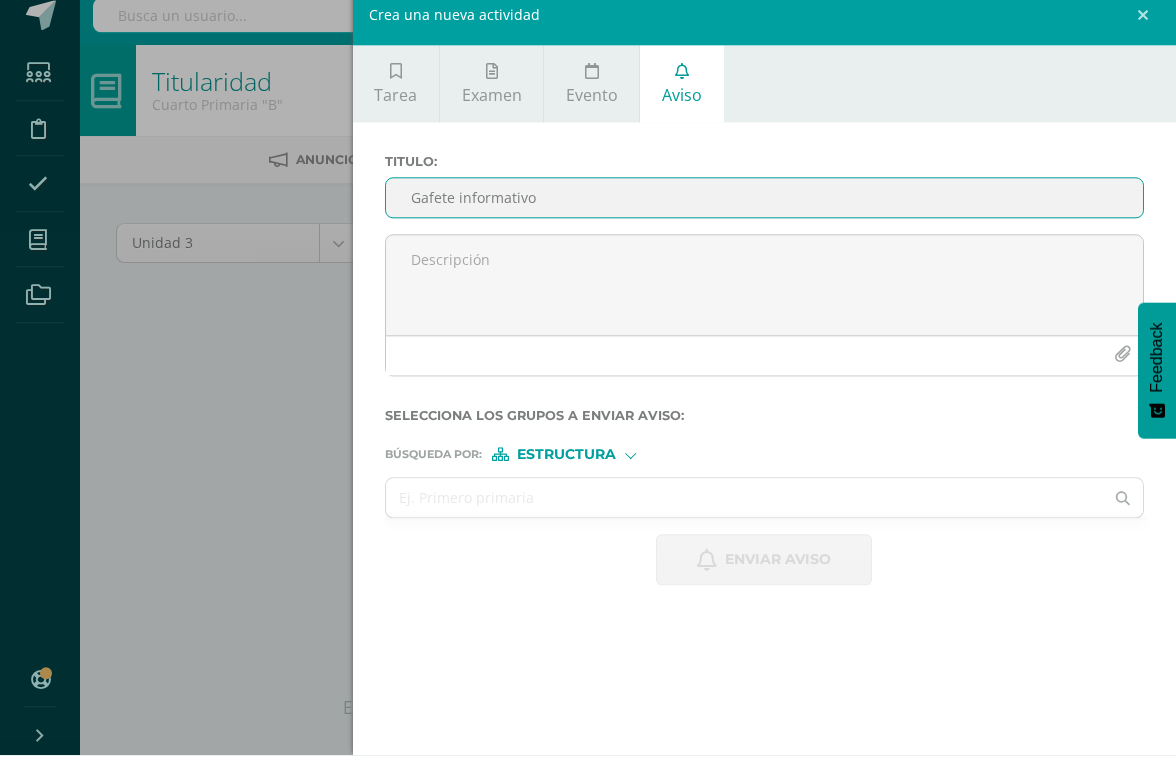 scroll, scrollTop: 0, scrollLeft: 47, axis: horizontal 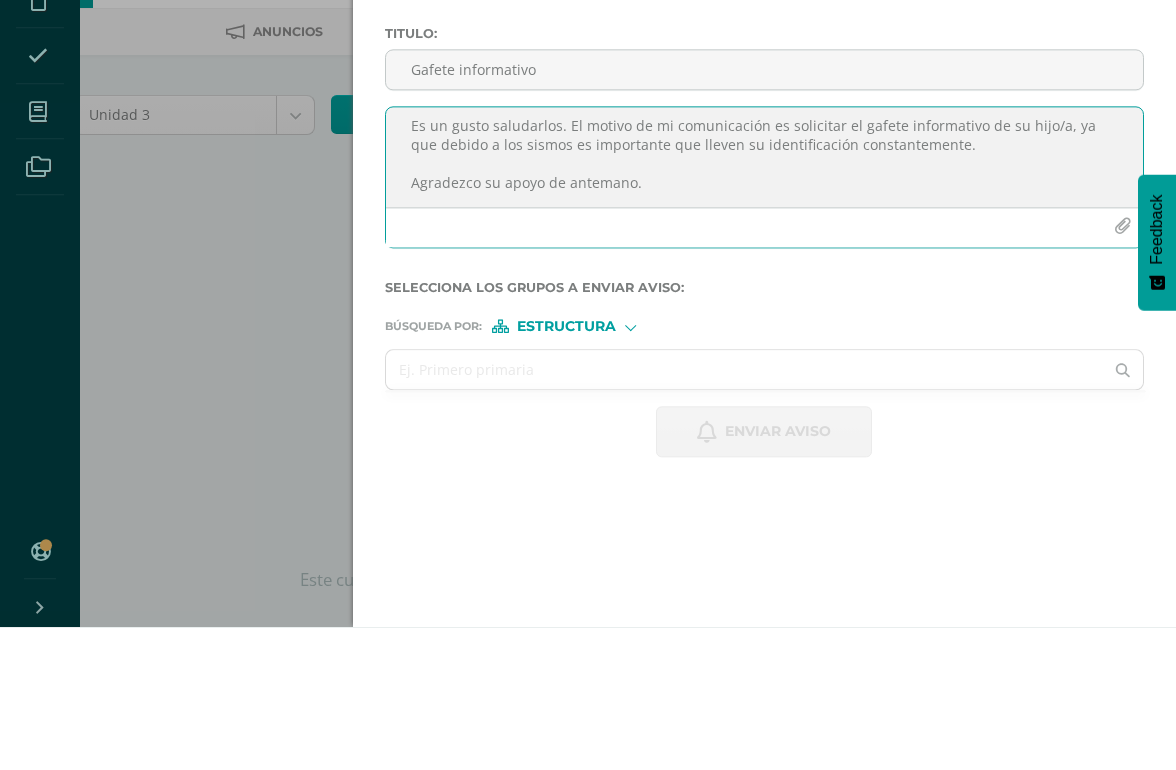 click on "Buenos días estimados padres de familia,
Es un gusto saludarlos. El motivo de mi comunicación es solicitar el gafete informativo de su hijo/a, ya que debido a los sismos es importante que lleven su identificación constantemente.
Agradezco su apoyo de antemano." at bounding box center (764, 300) 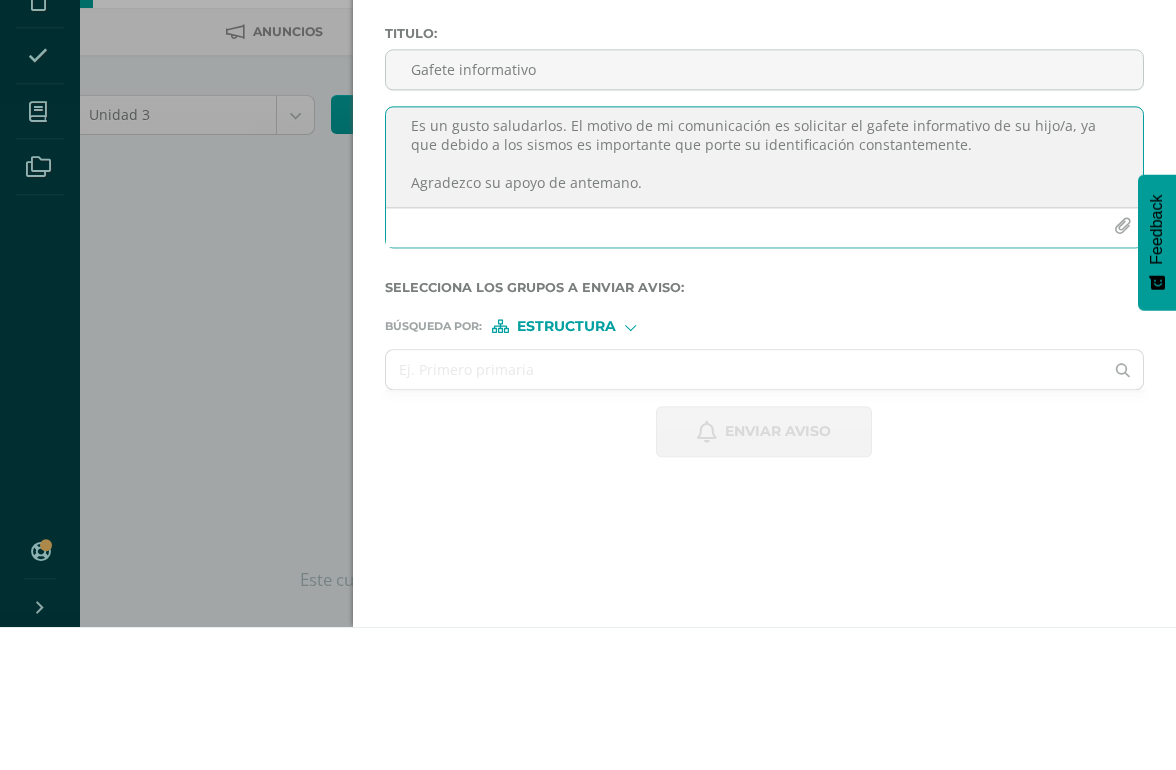 click on "Buenos días estimados padres de familia,
Es un gusto saludarlos. El motivo de mi comunicación es solicitar el gafete informativo de su hijo/a, ya que debido a los sismos es importante que porte su identificación constantemente.
Agradezco su apoyo de antemano." at bounding box center [764, 300] 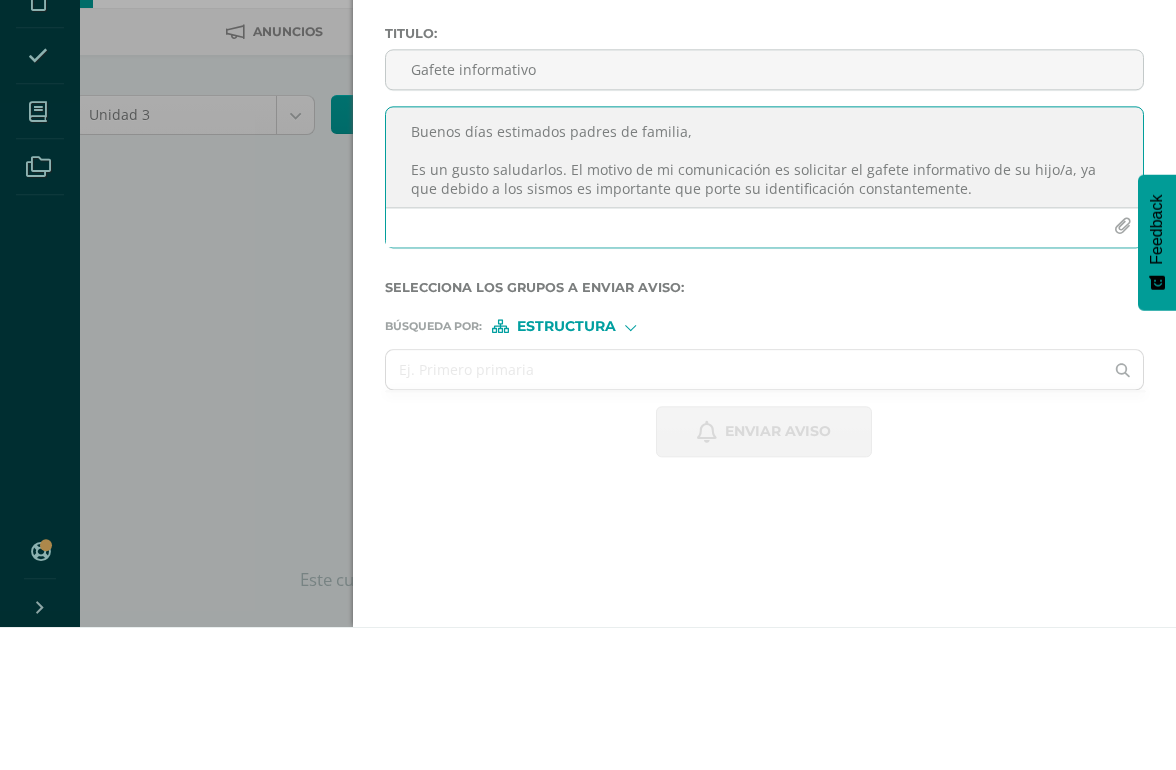 scroll, scrollTop: 0, scrollLeft: 0, axis: both 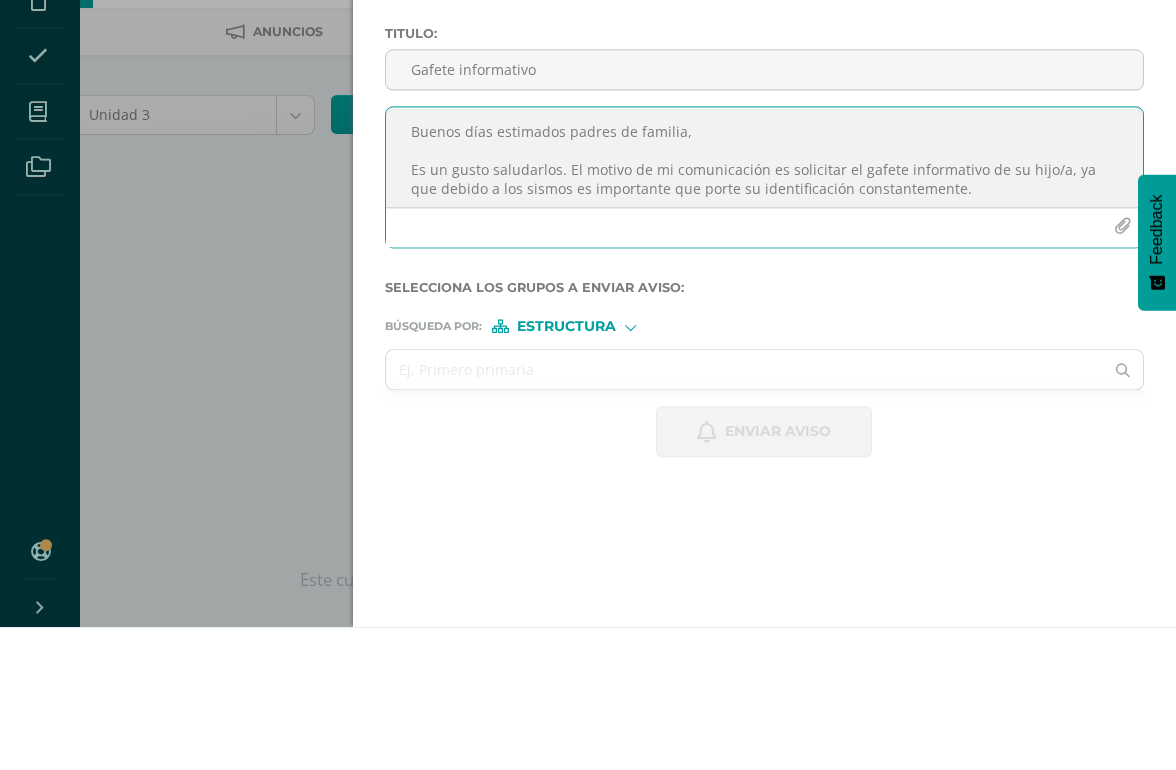 click on "Buenos días estimados padres de familia,
Es un gusto saludarlos. El motivo de mi comunicación es solicitar el gafete informativo de su hijo/a, ya que debido a los sismos es importante que porte su identificación constantemente.
Agradezco su apoyo de antemano.
Saludos fraternos," at bounding box center [764, 300] 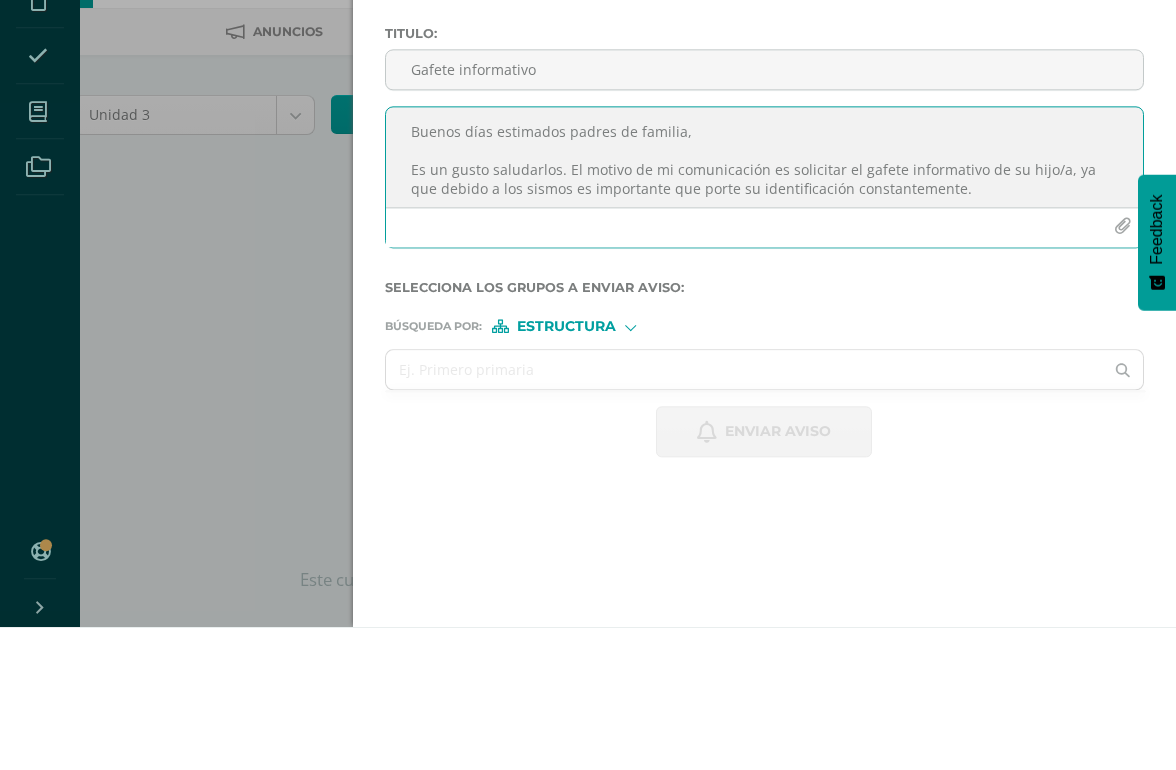 scroll, scrollTop: 106, scrollLeft: 0, axis: vertical 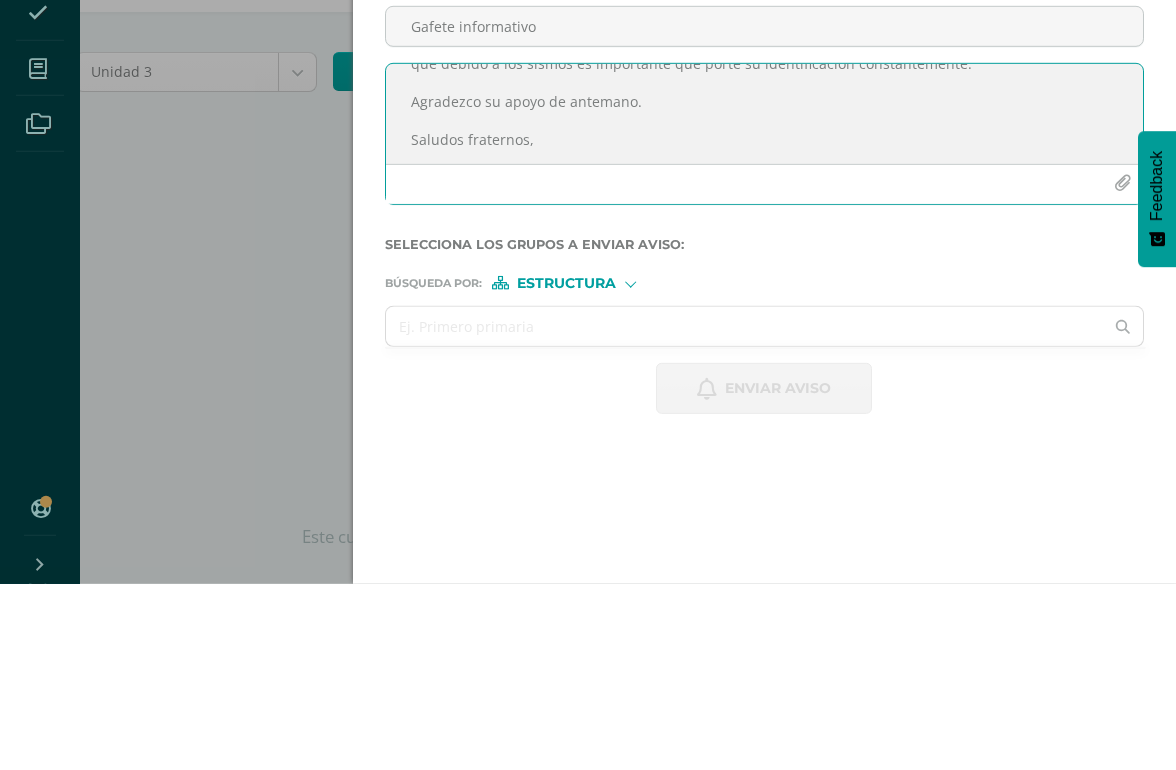 click on "Buenos días estimados padres de familia,
Es un gusto saludarlos. El motivo de mi comunicación es solicitar el gafete informativo de su hijo/a, ya que debido a los sismos es importante que porte su identificación constantemente.
Agradezco su apoyo de antemano.
Saludos fraternos," at bounding box center [764, 300] 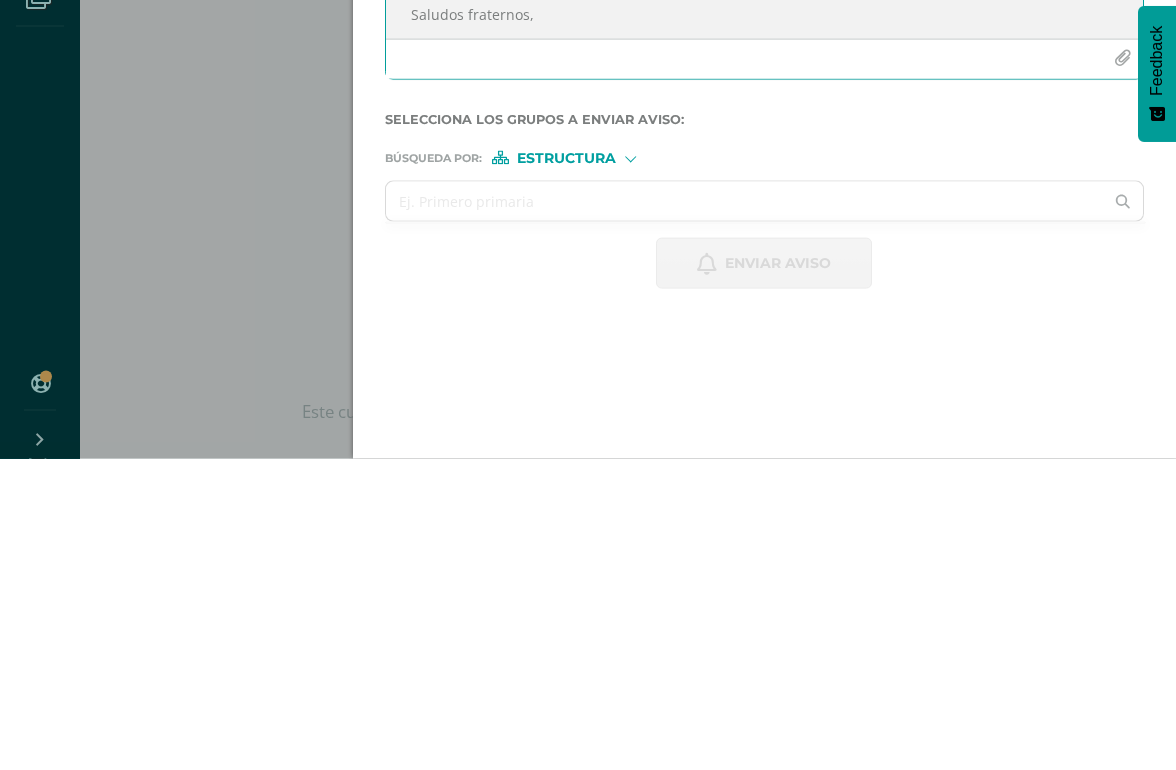 type on "Buenos días estimados padres de familia,
Es un gusto saludarlos. El motivo de mi comunicación es solicitar el gafete informativo de su hijo/a, ya que debido a los sismos es importante que porte su identificación constantemente.
Agradezco su apoyo de antemano.
Saludos fraternos," 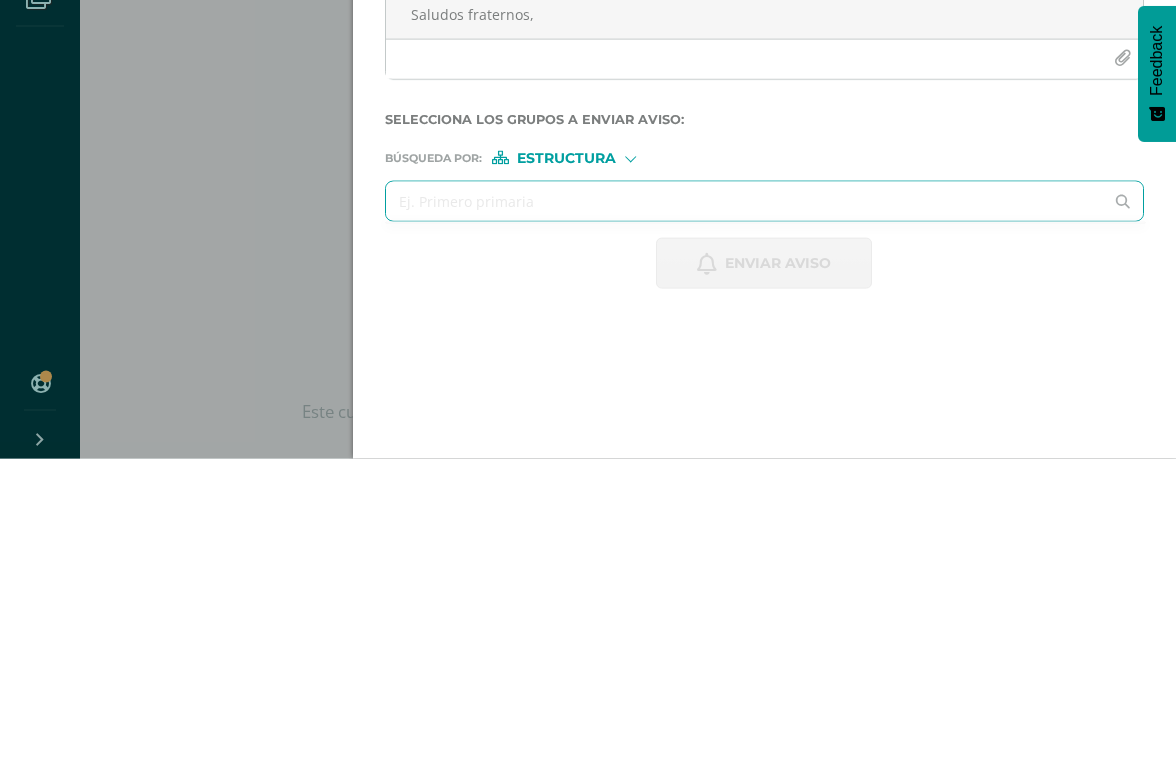 click on "Estructura" at bounding box center (566, 469) 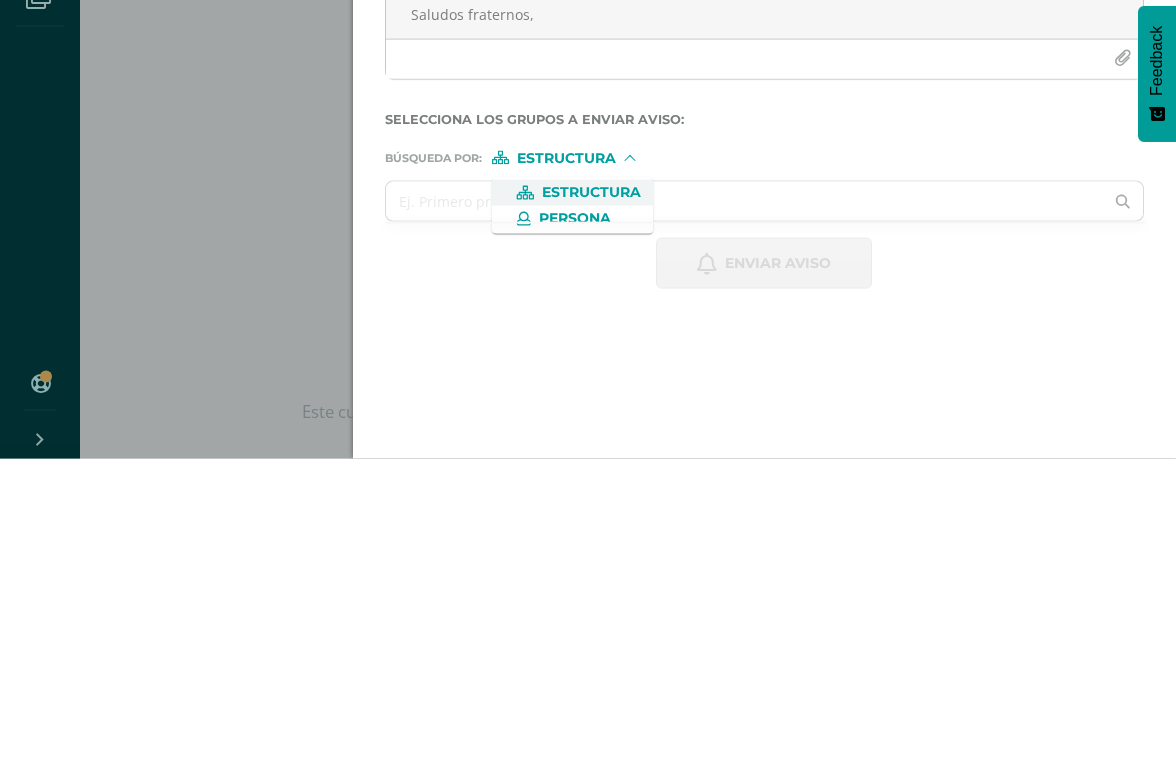 scroll, scrollTop: 91, scrollLeft: 45, axis: both 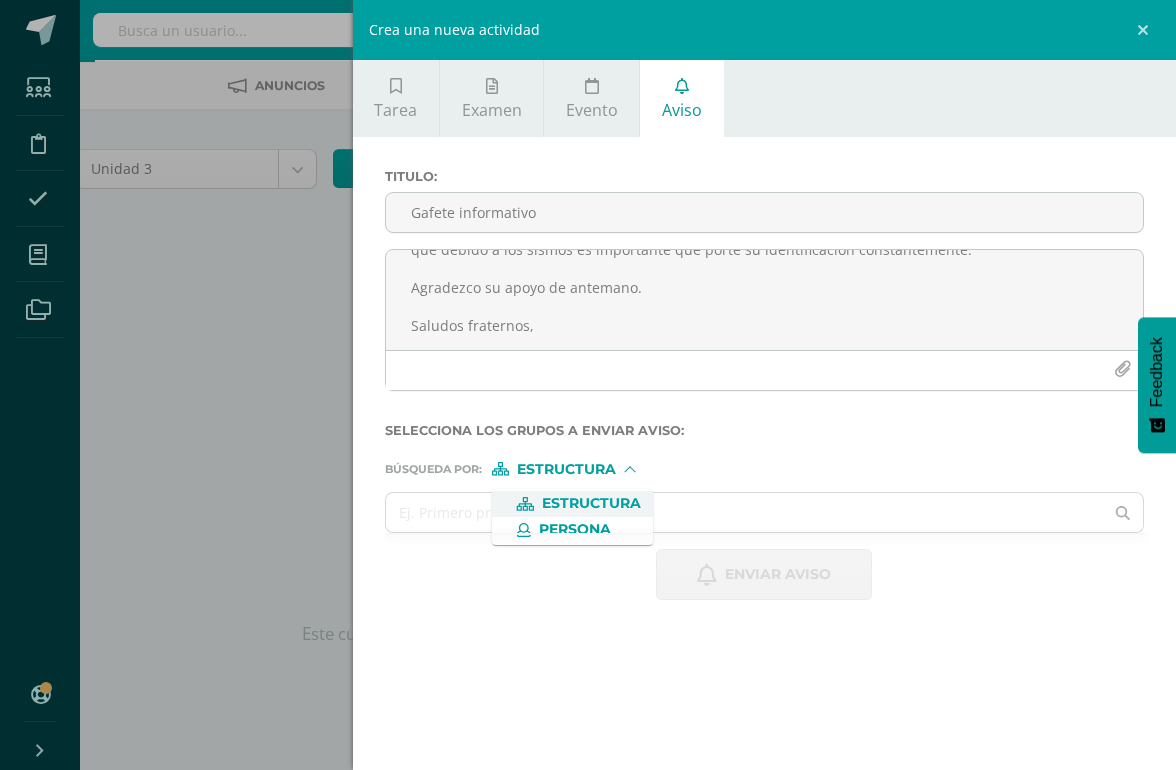 click on "Persona" at bounding box center [575, 529] 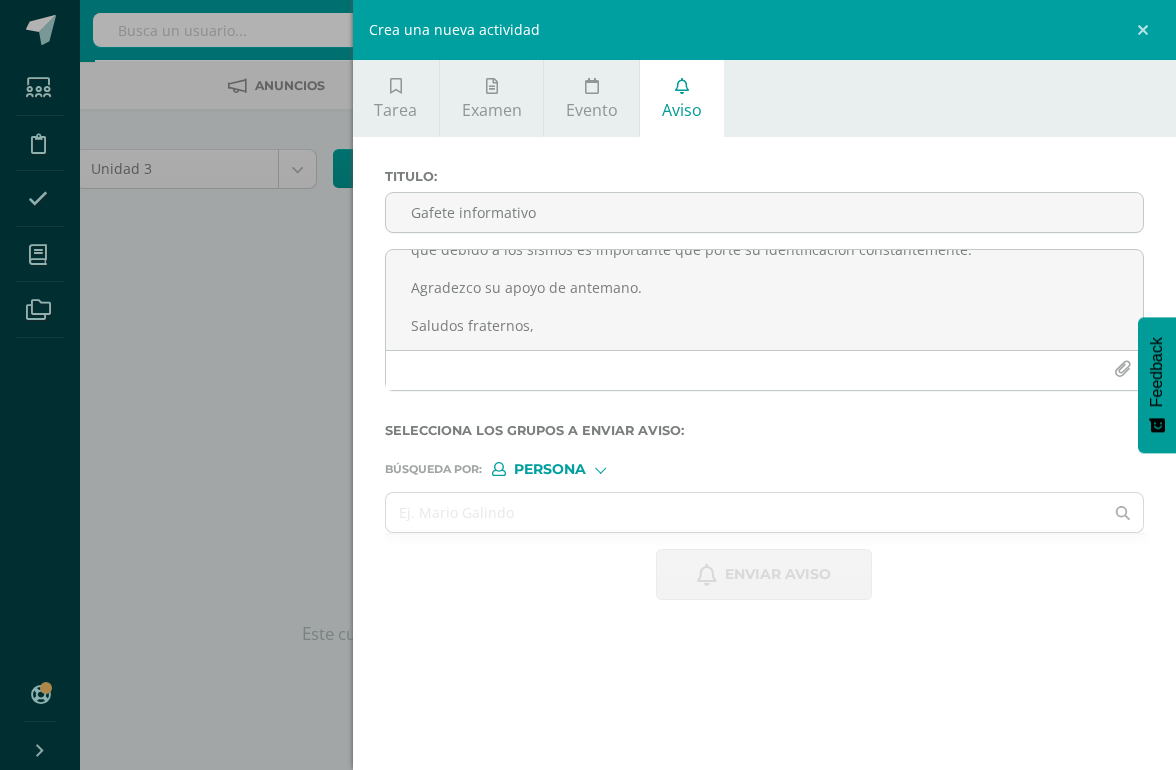 click at bounding box center [745, 512] 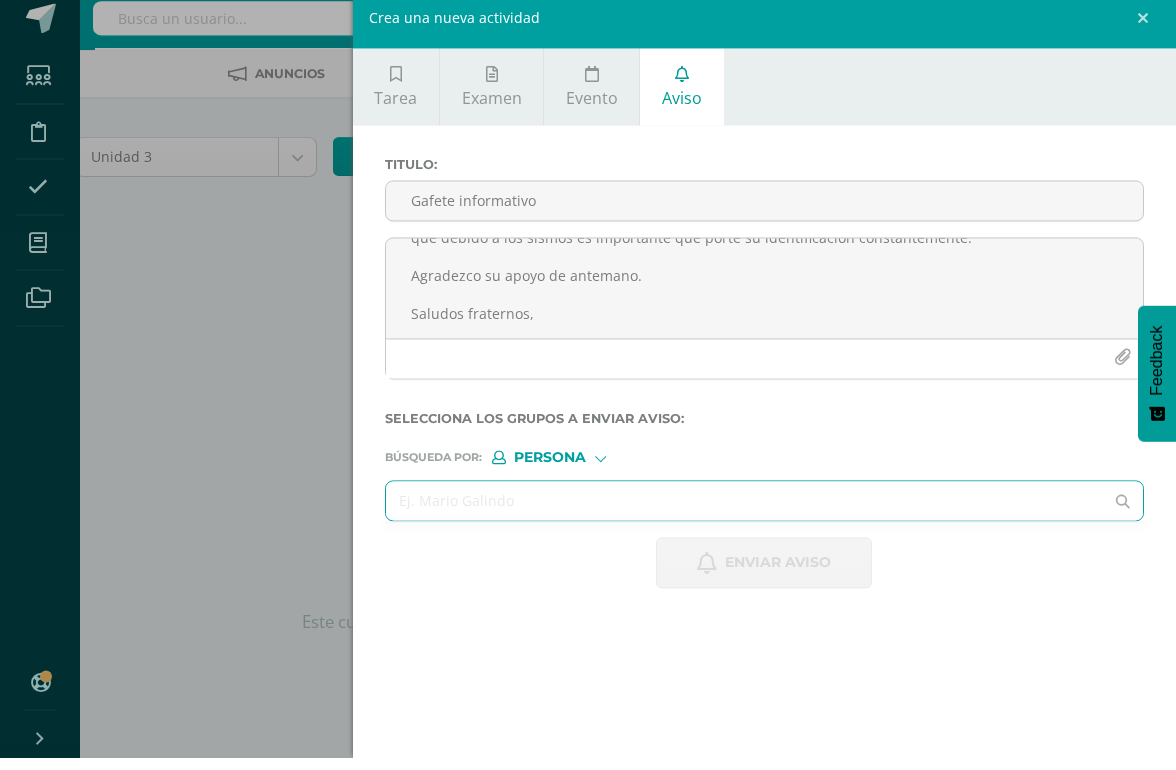 scroll, scrollTop: 90, scrollLeft: 47, axis: both 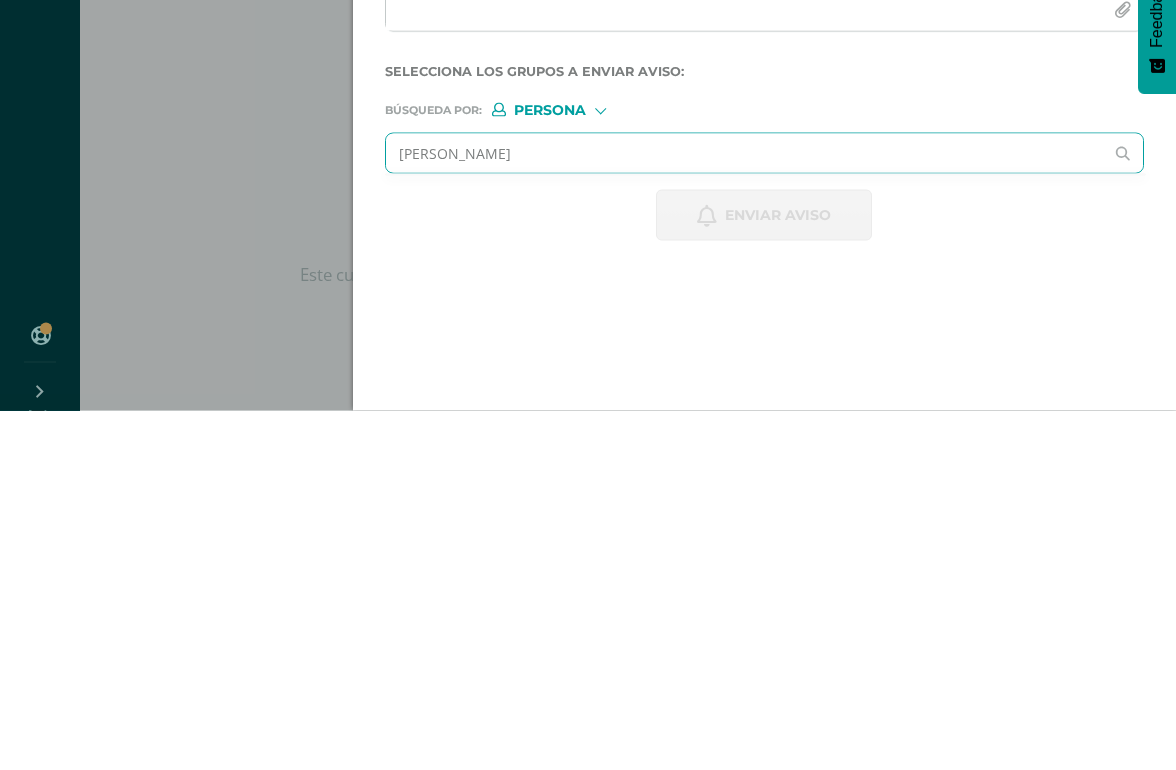 click on "Mercedes Flores" at bounding box center (745, 512) 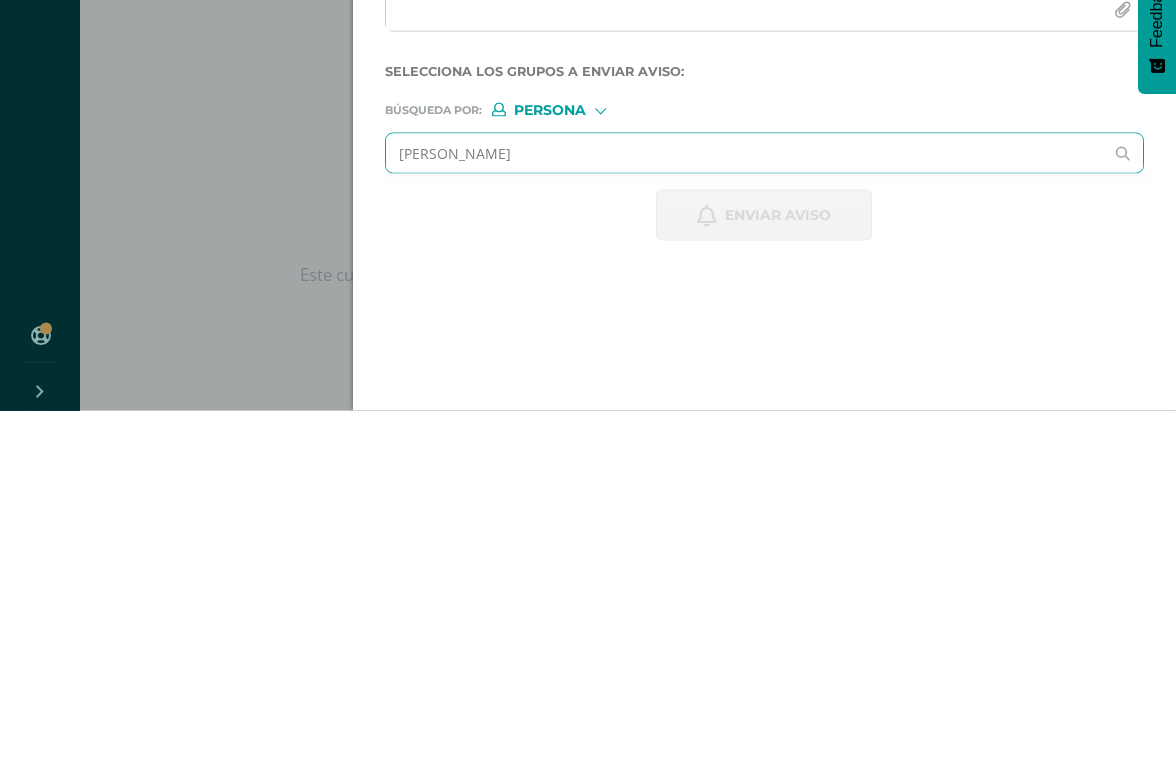 click on "Mercedes Flores" at bounding box center (745, 512) 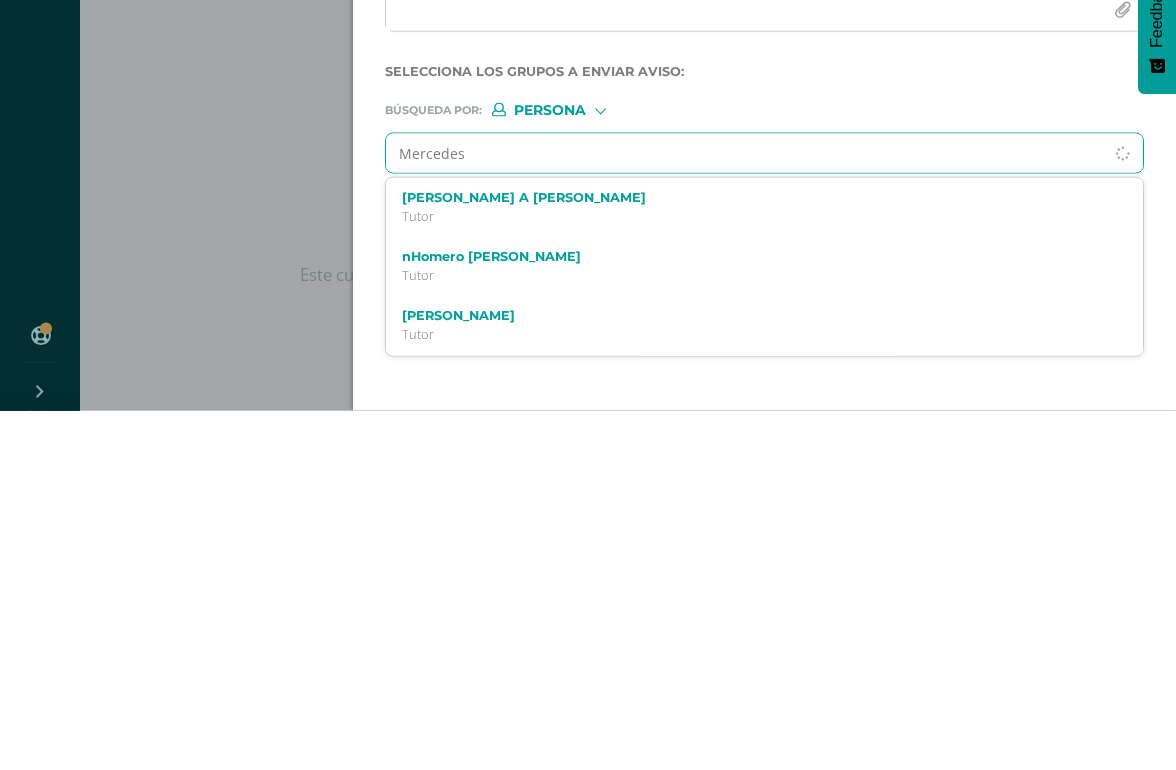 type on "Mercedes" 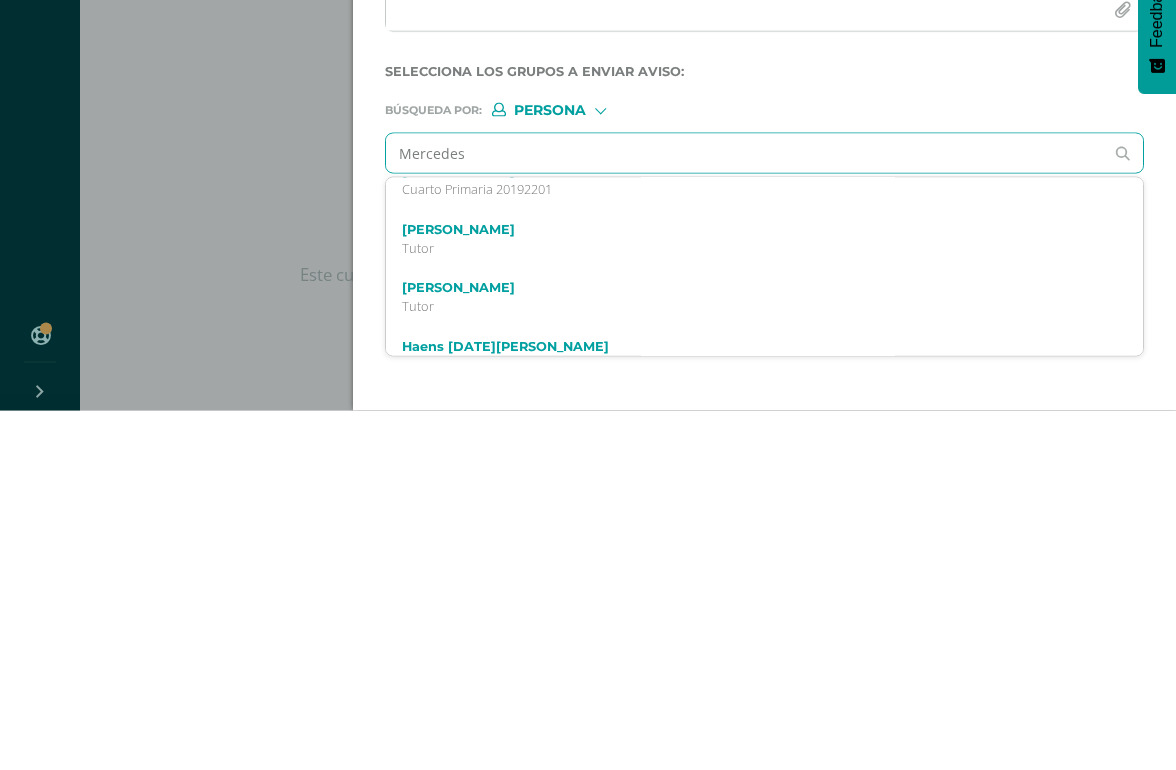 scroll, scrollTop: 1022, scrollLeft: 0, axis: vertical 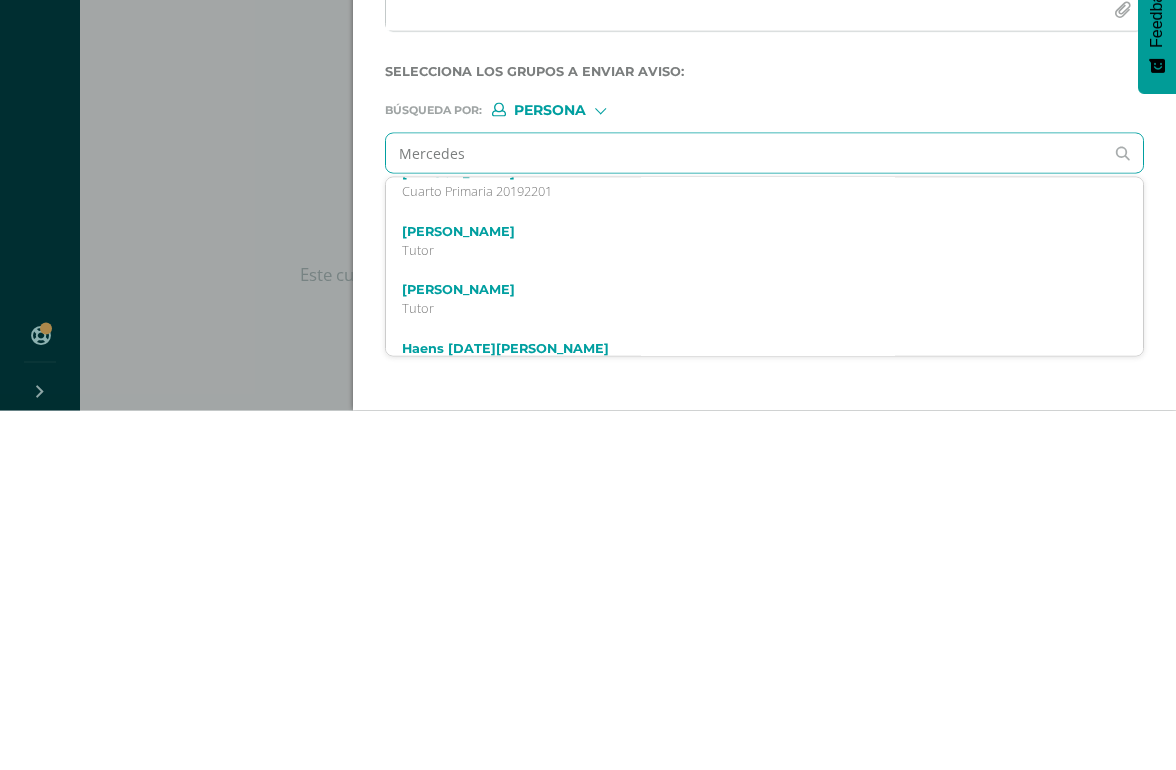 click on "Mercedes Eugenia Flores Gallardo" at bounding box center [748, 531] 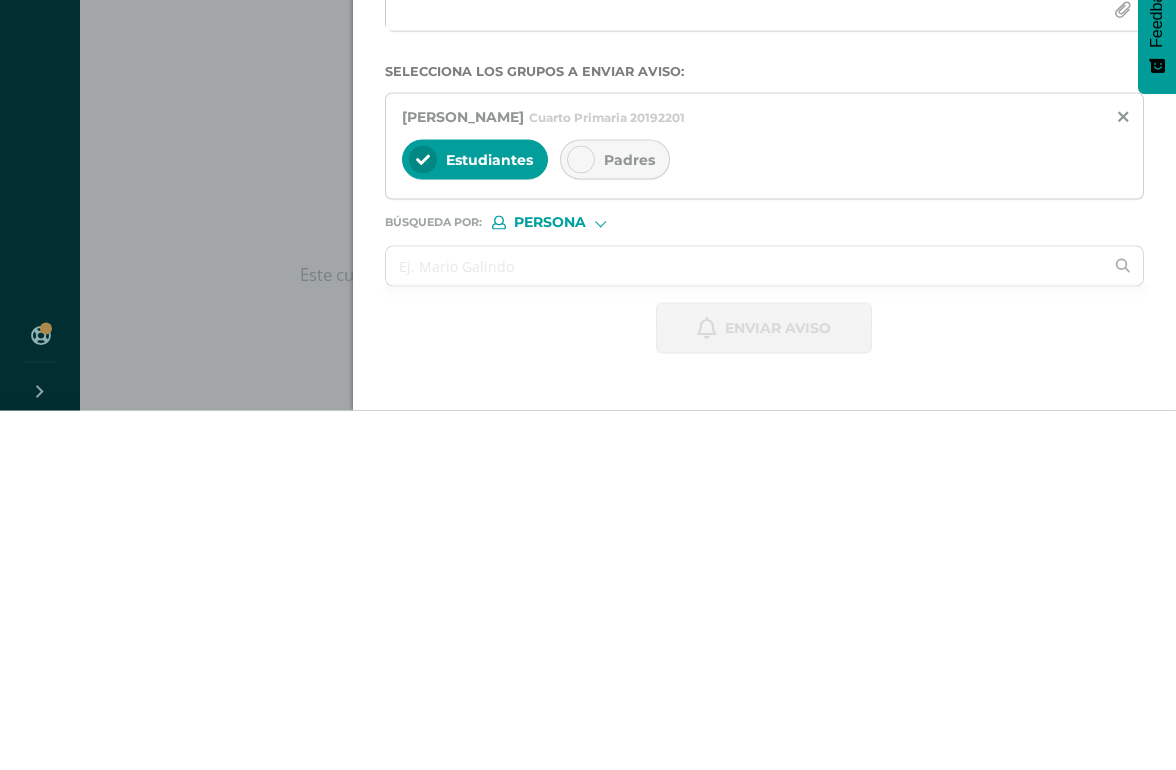 scroll, scrollTop: 91, scrollLeft: 48, axis: both 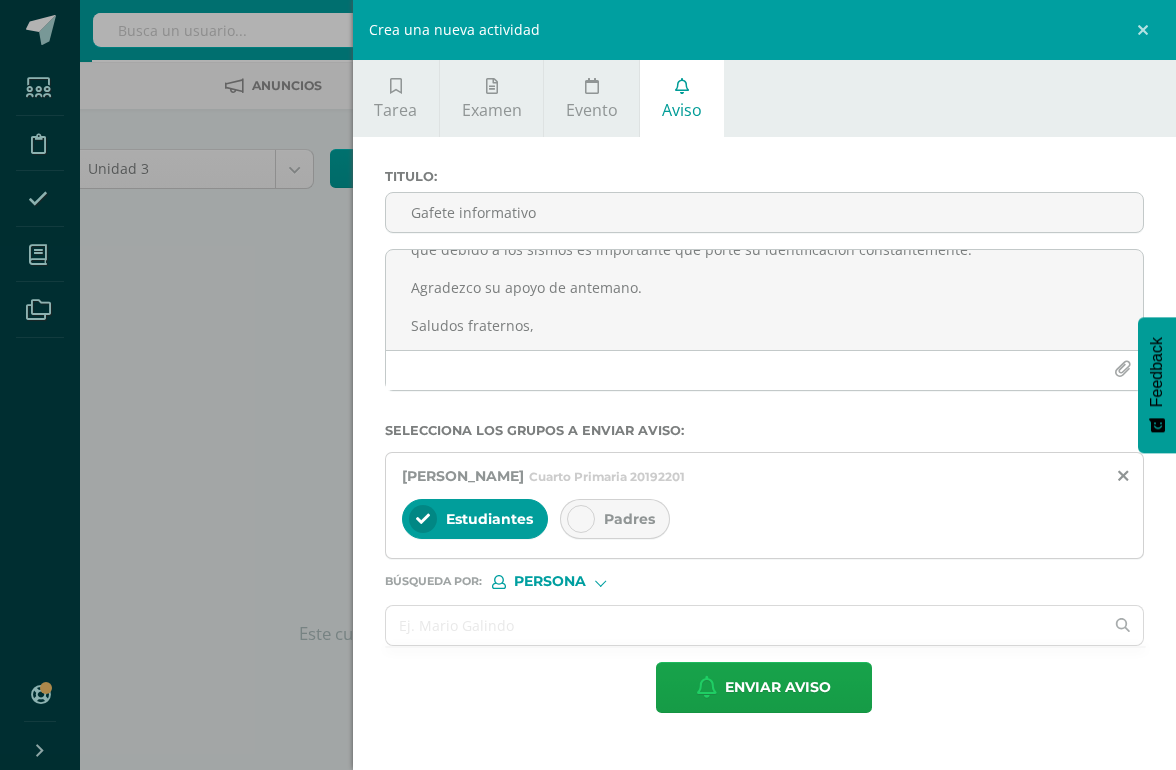 click on "Padres" at bounding box center [615, 519] 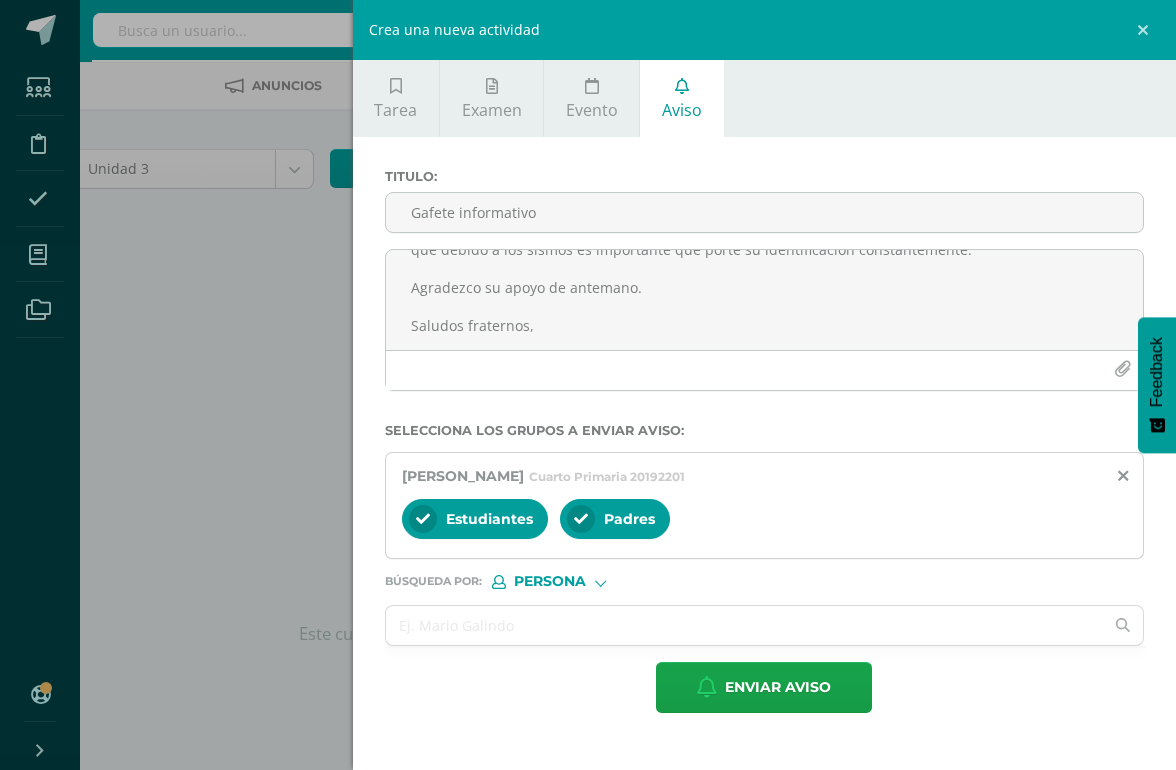 click at bounding box center (745, 625) 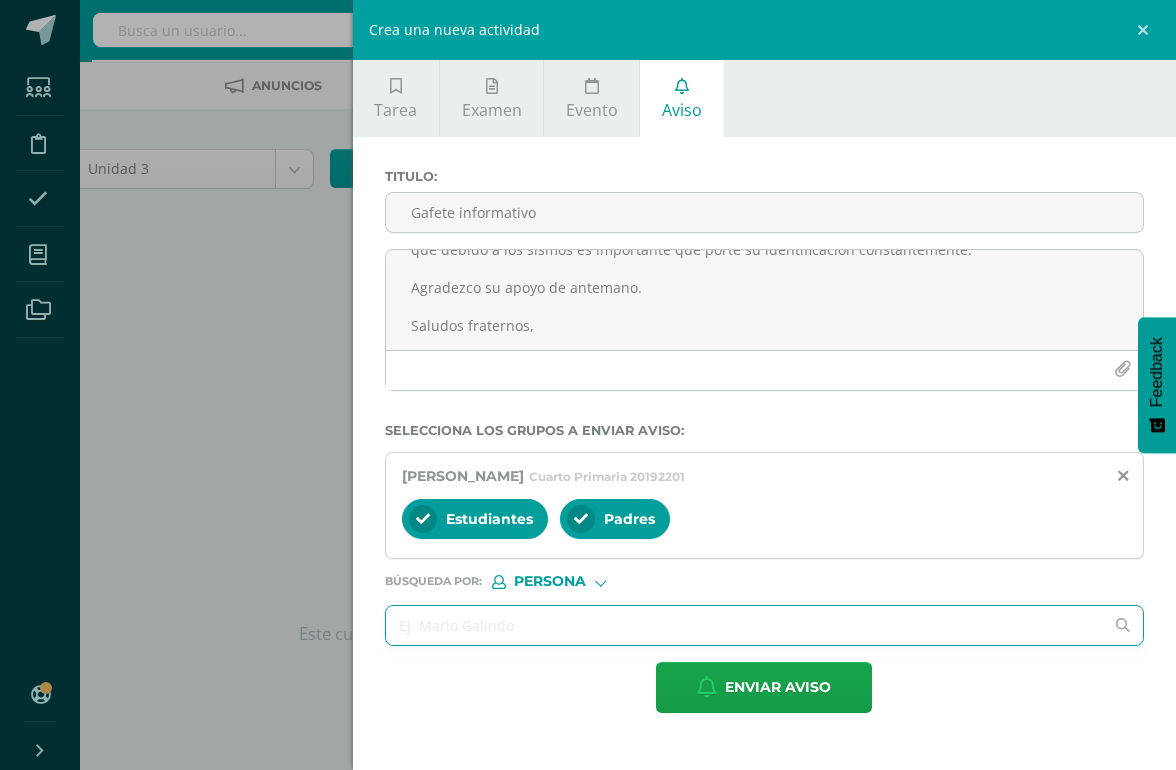 scroll, scrollTop: 90, scrollLeft: 47, axis: both 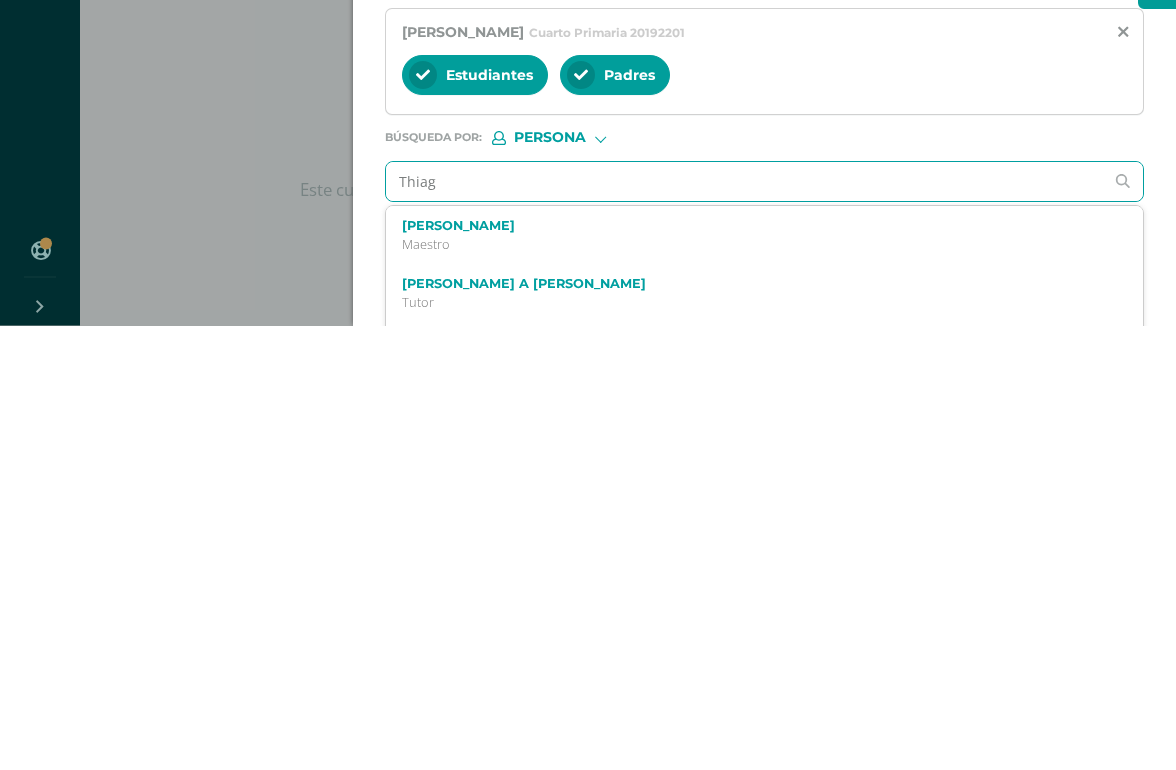 type on "Thiago" 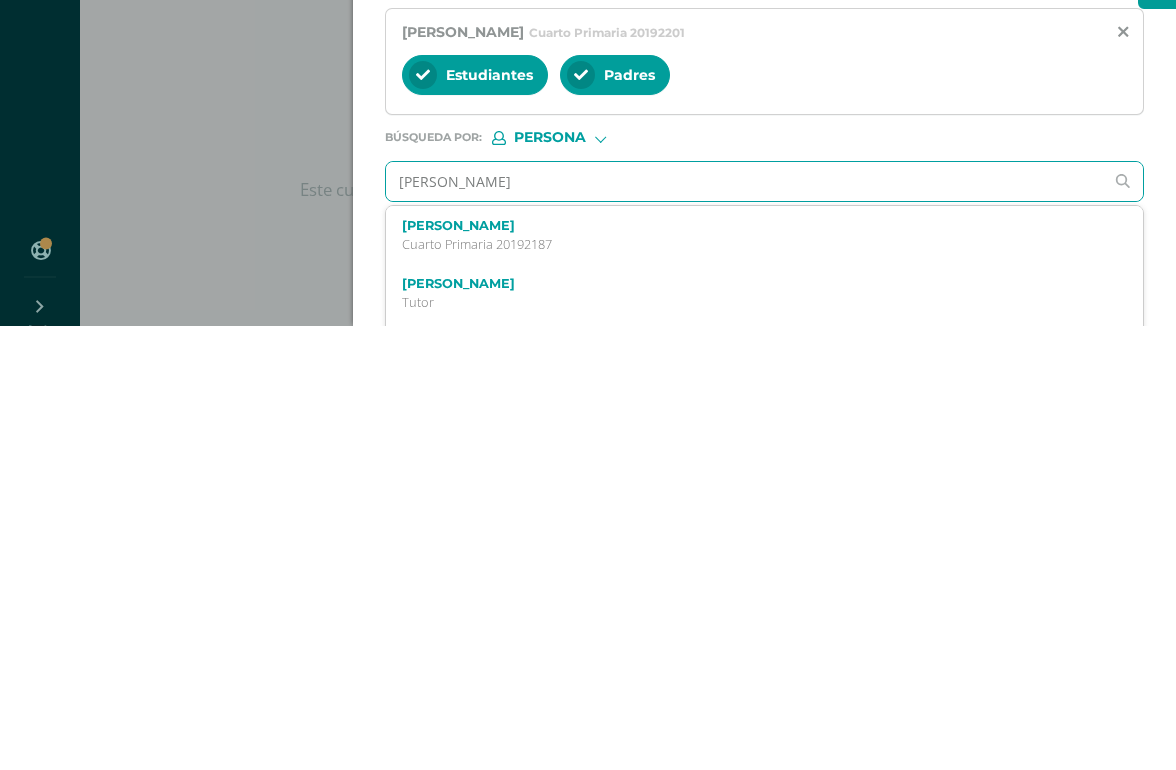 click on "Thiago Matías Batz Cabrera" at bounding box center (748, 669) 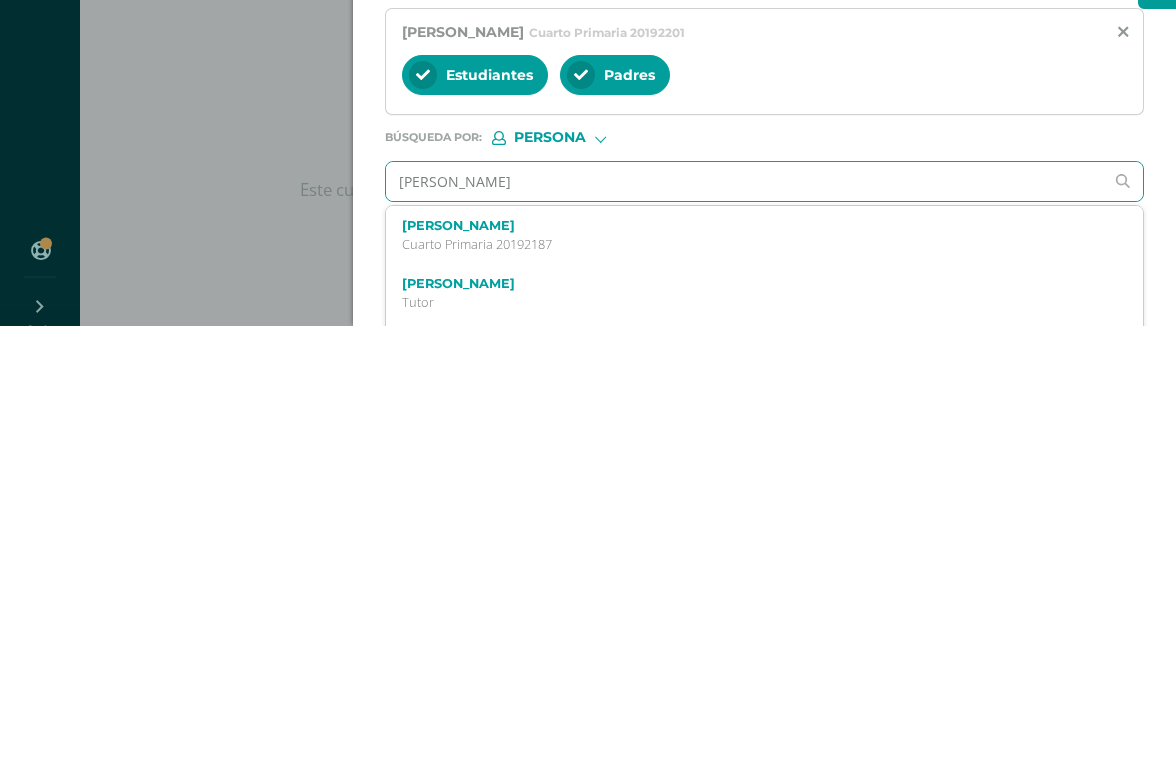 scroll, scrollTop: 91, scrollLeft: 48, axis: both 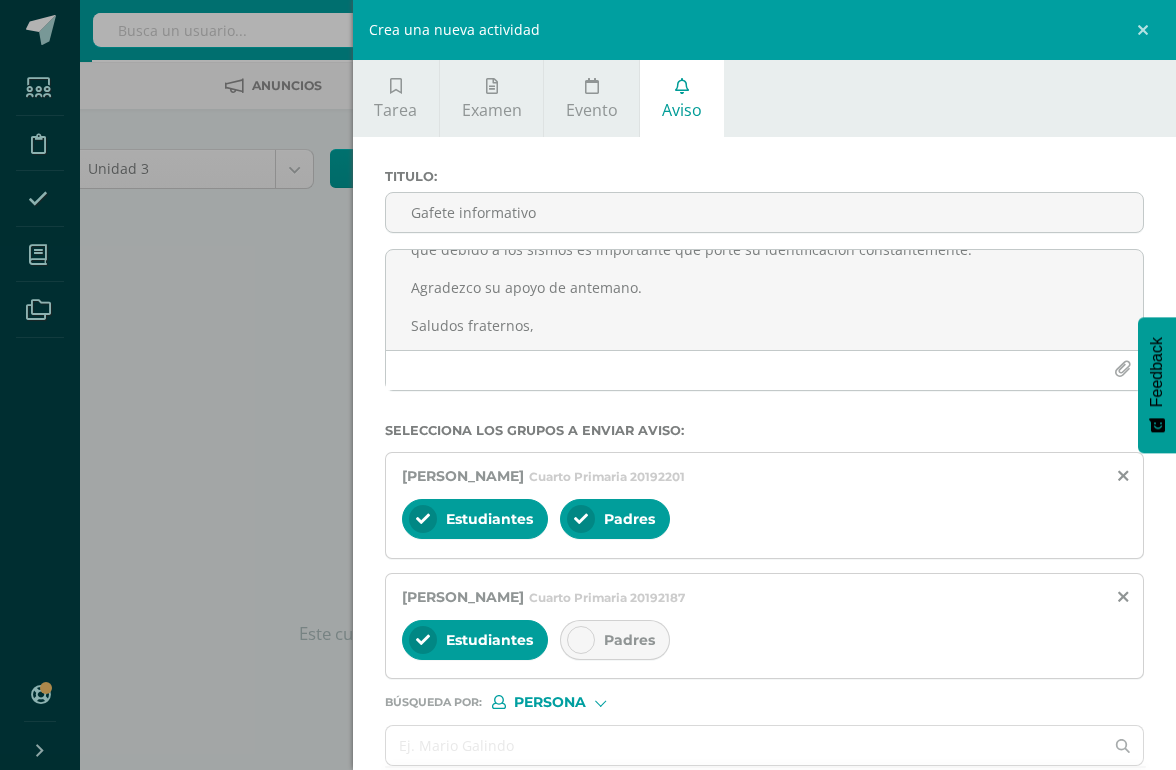 click on "Padres" at bounding box center (629, 640) 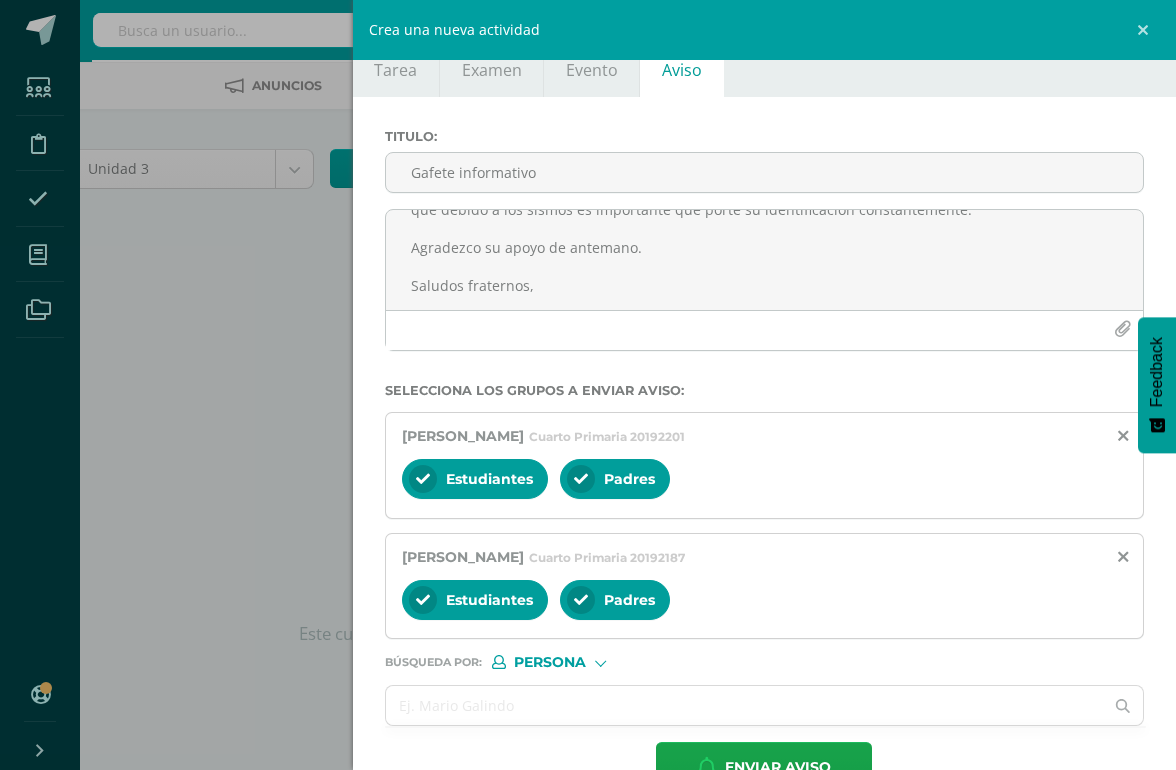 scroll, scrollTop: 36, scrollLeft: 0, axis: vertical 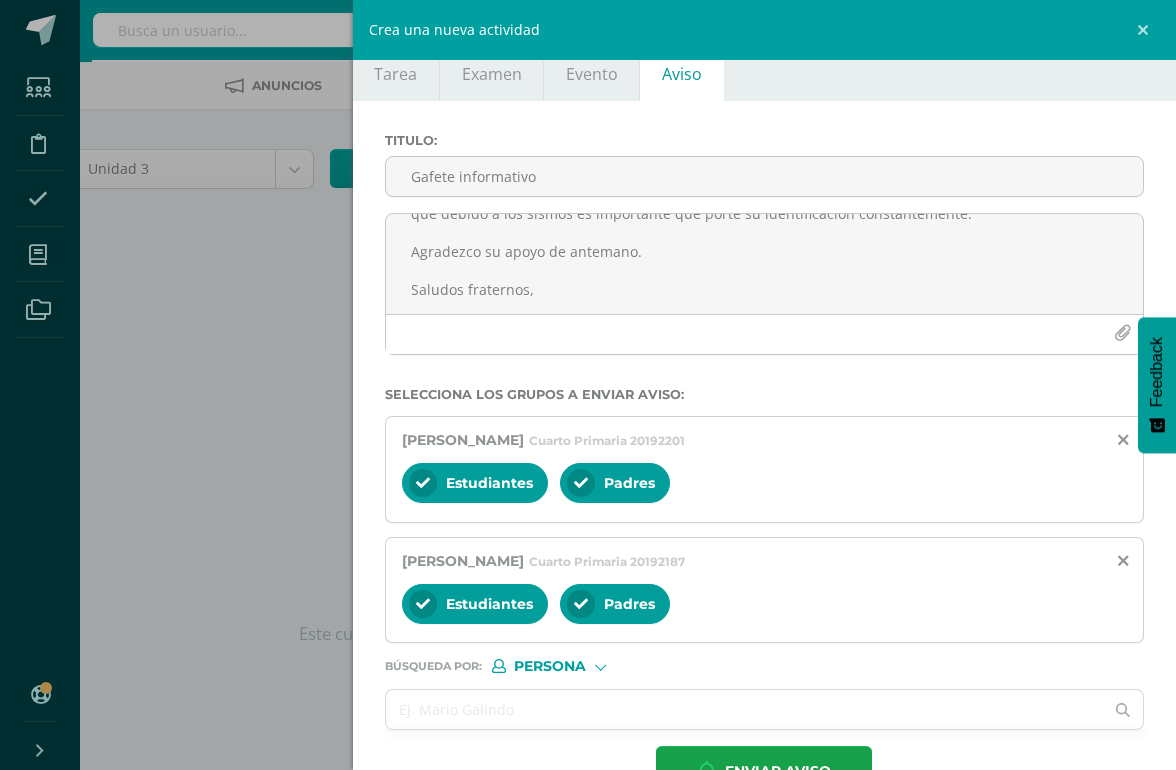 click at bounding box center [745, 709] 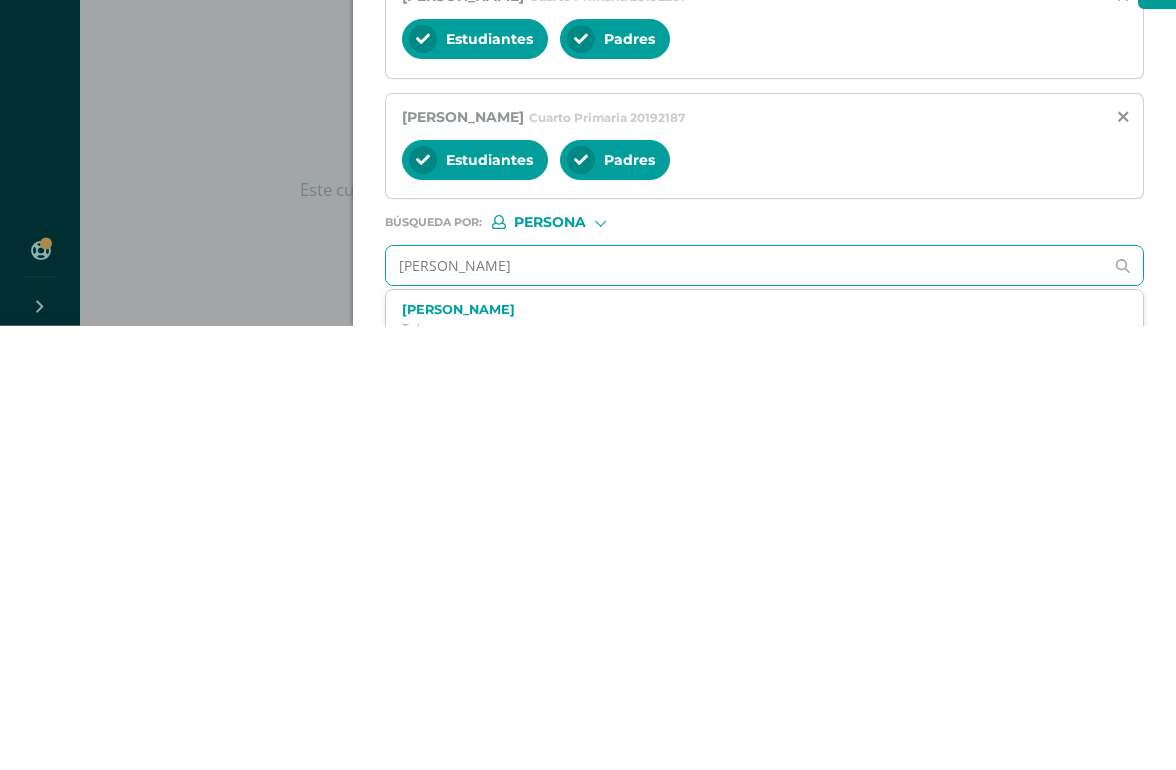 type on "Evelyn" 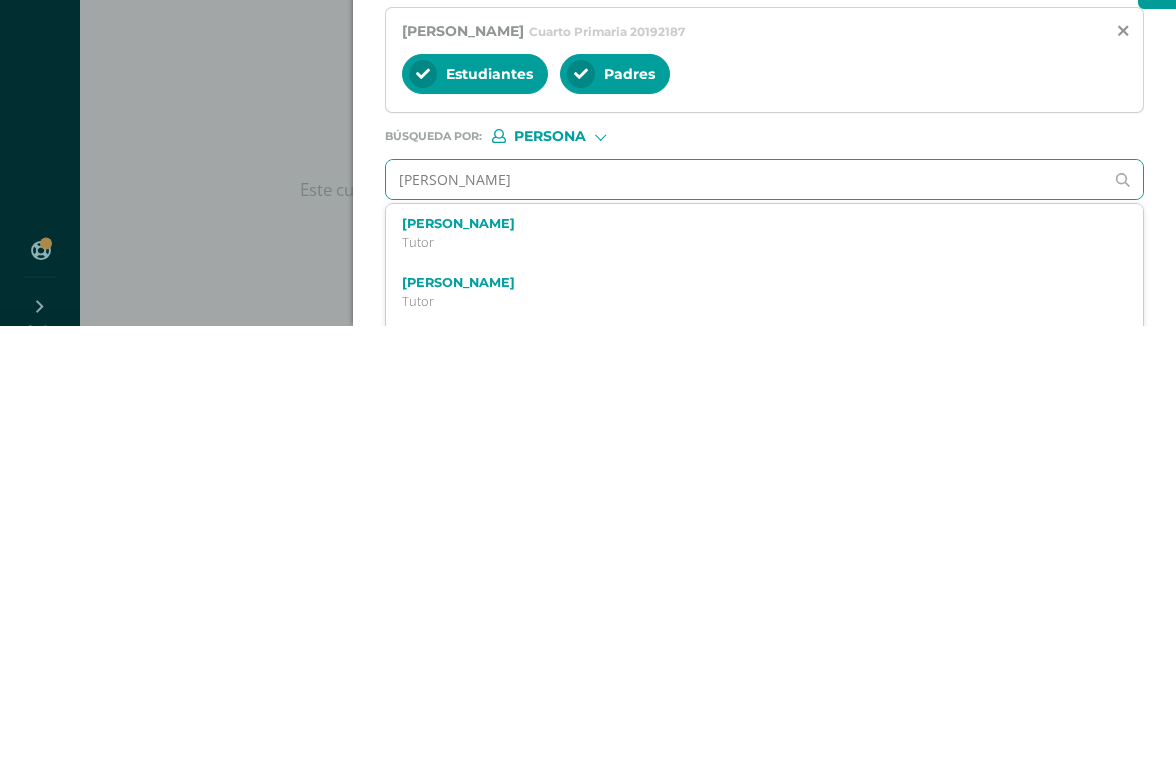 scroll, scrollTop: 120, scrollLeft: 0, axis: vertical 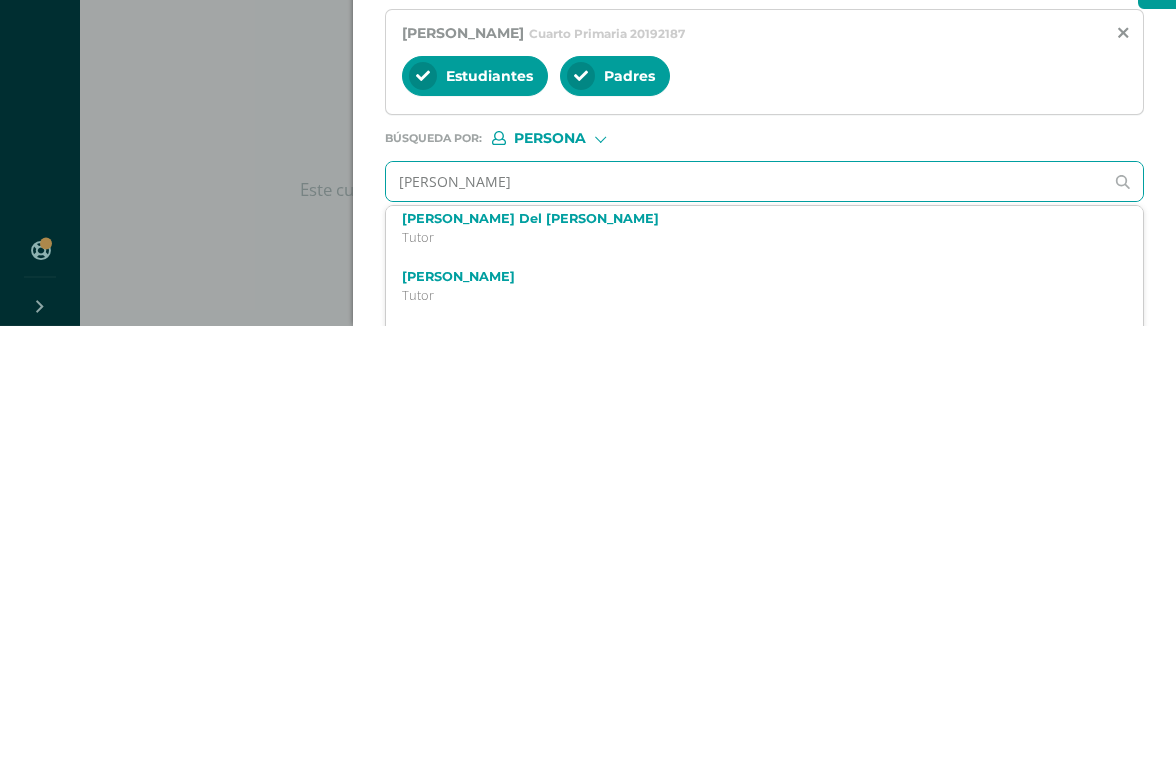 click on "Evelyn Valeria Vasquez Berrios" at bounding box center [748, 603] 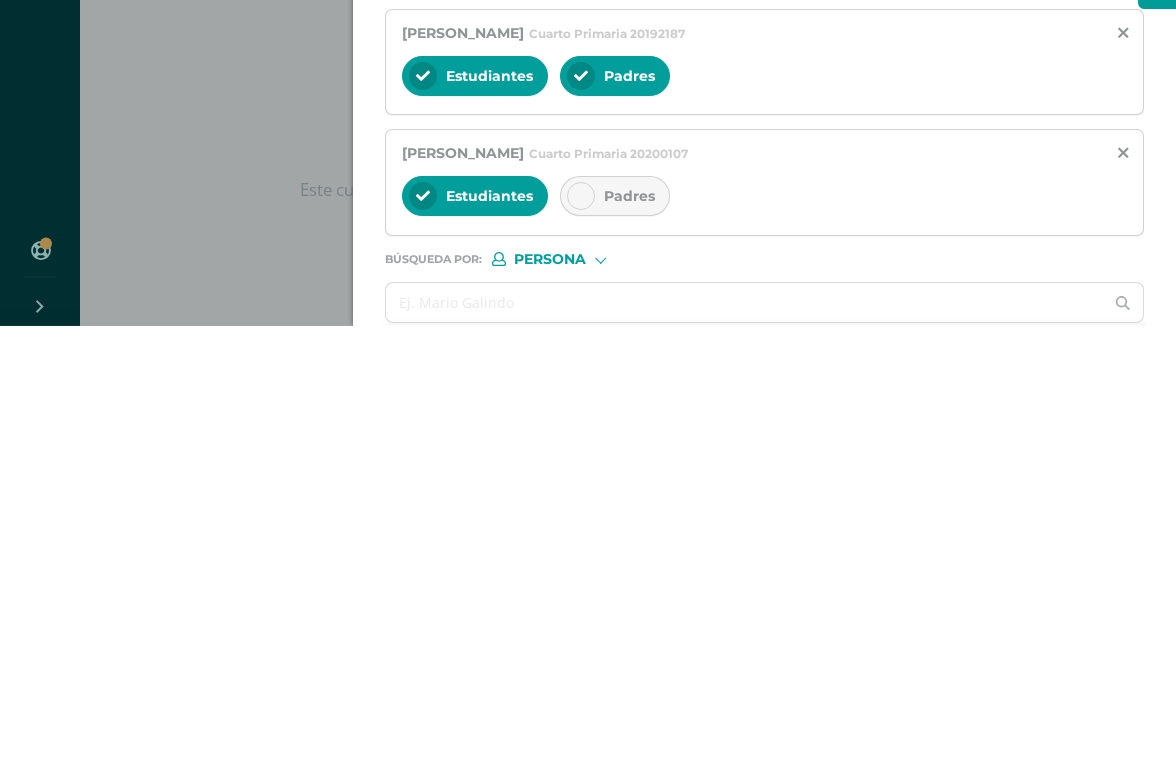 scroll, scrollTop: 91, scrollLeft: 48, axis: both 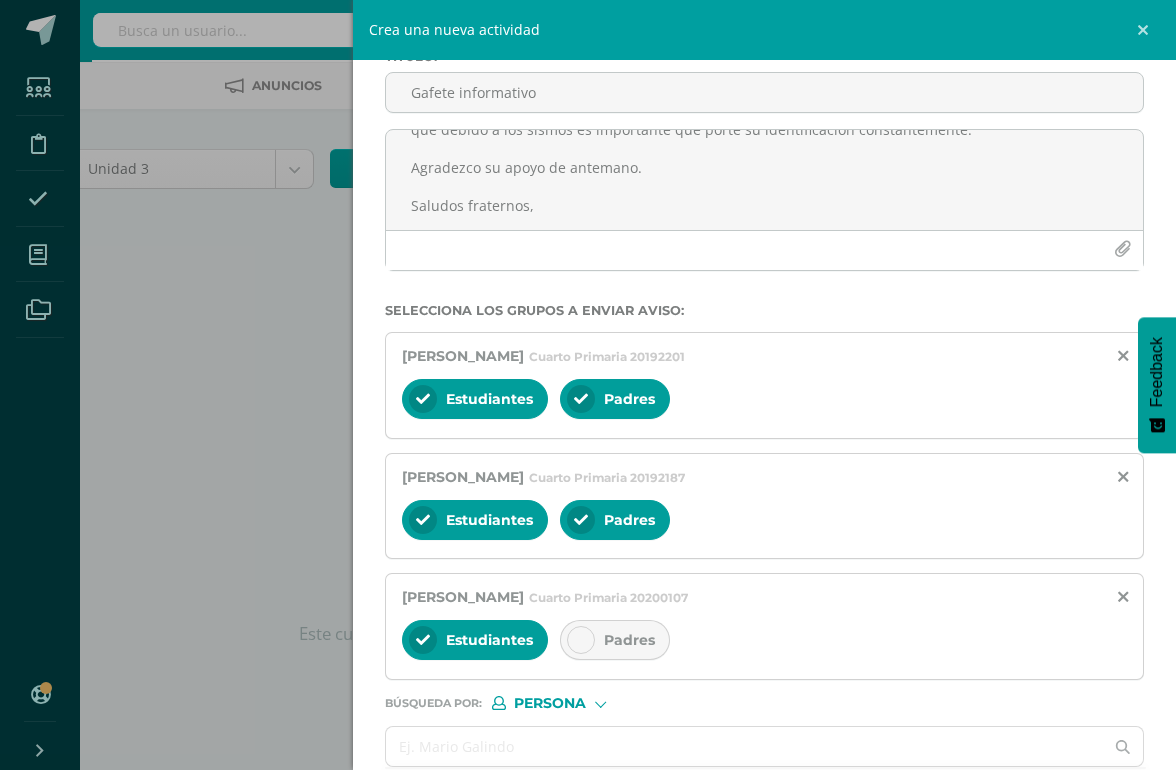 click on "Padres" at bounding box center [629, 640] 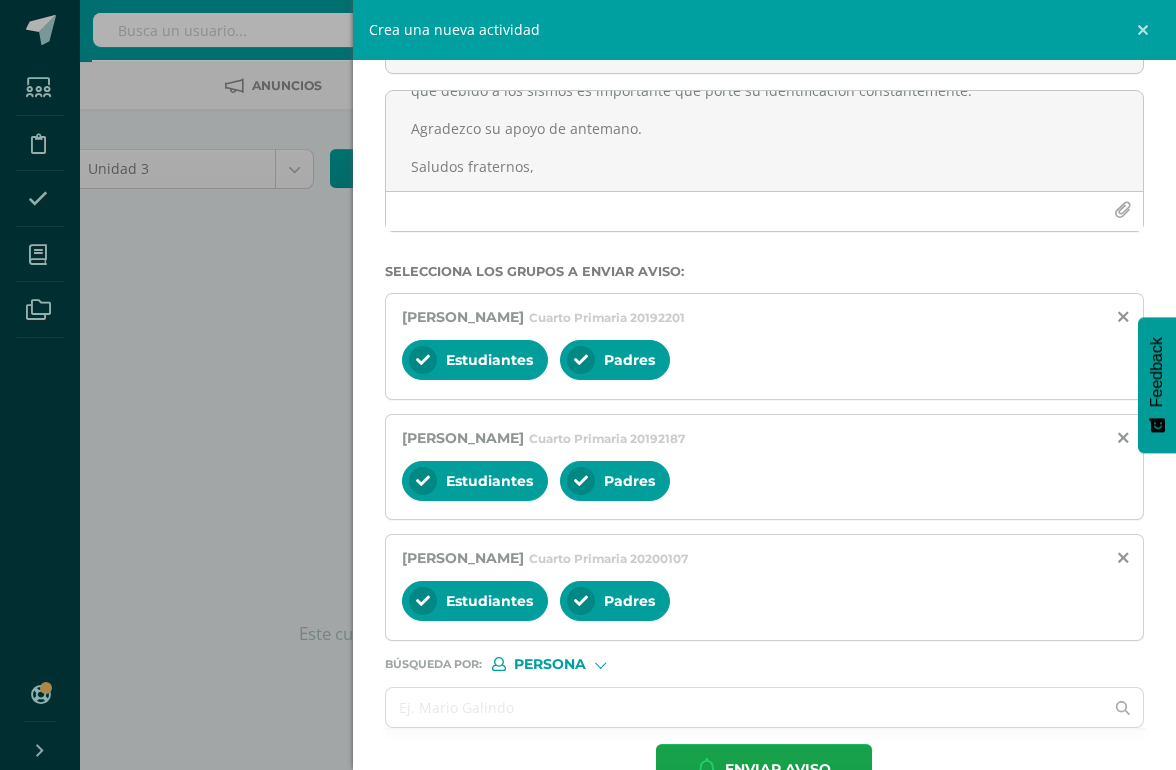 scroll, scrollTop: 158, scrollLeft: 0, axis: vertical 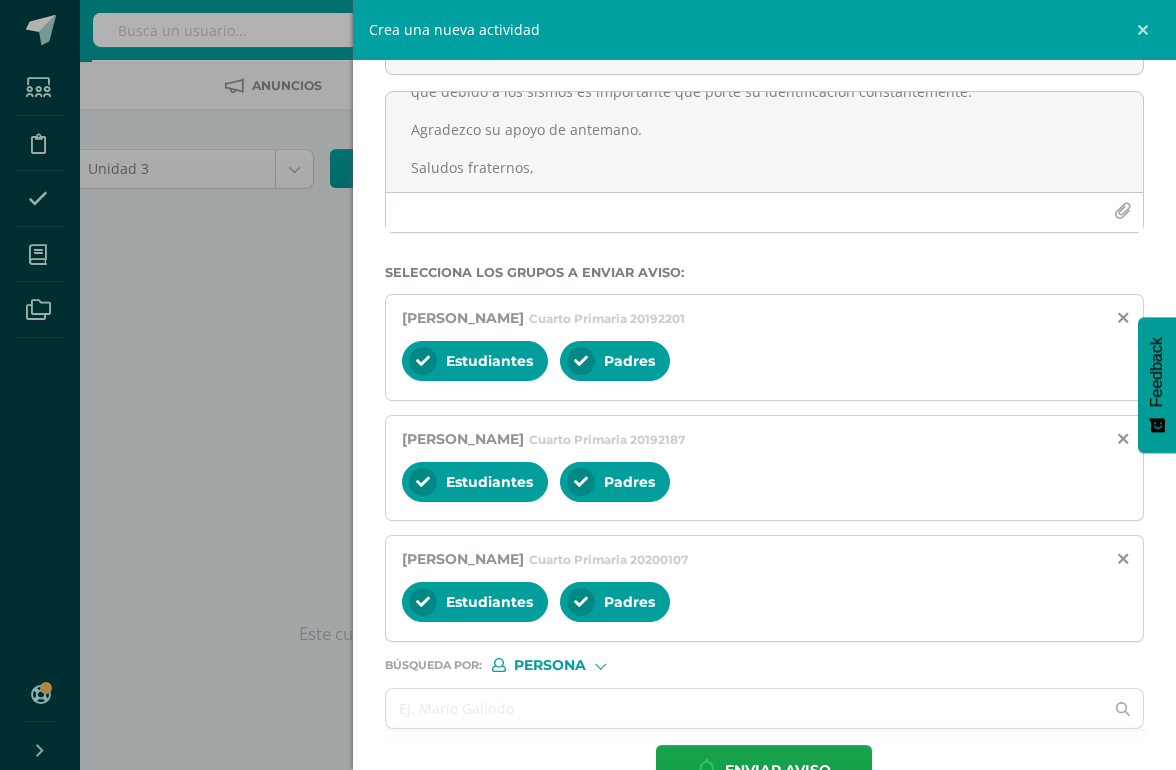 click at bounding box center [745, 708] 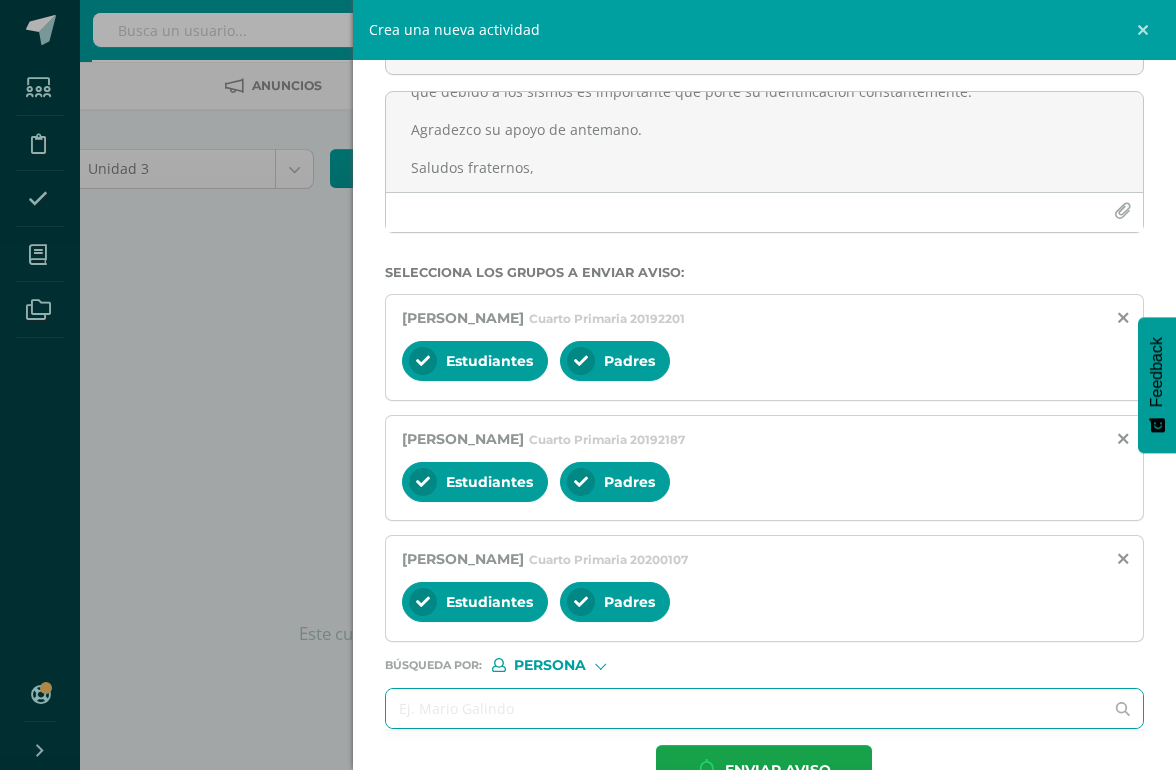 scroll, scrollTop: 90, scrollLeft: 47, axis: both 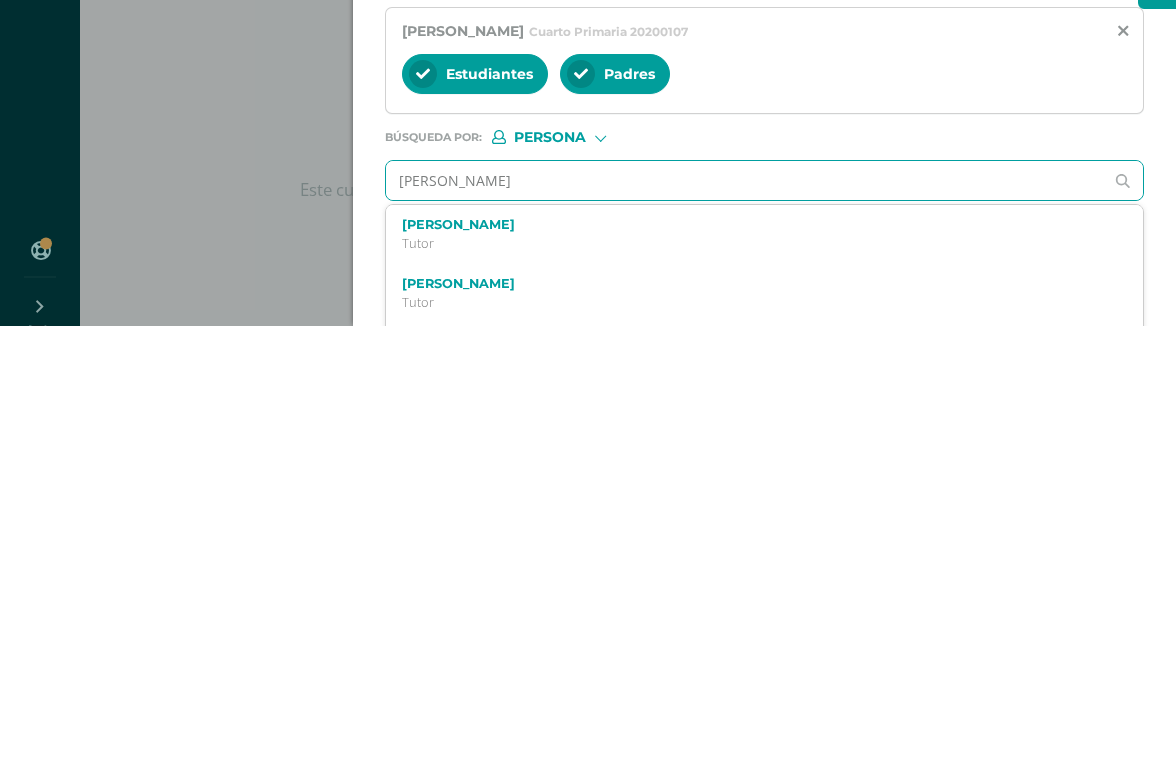 type on "Elizabeth man" 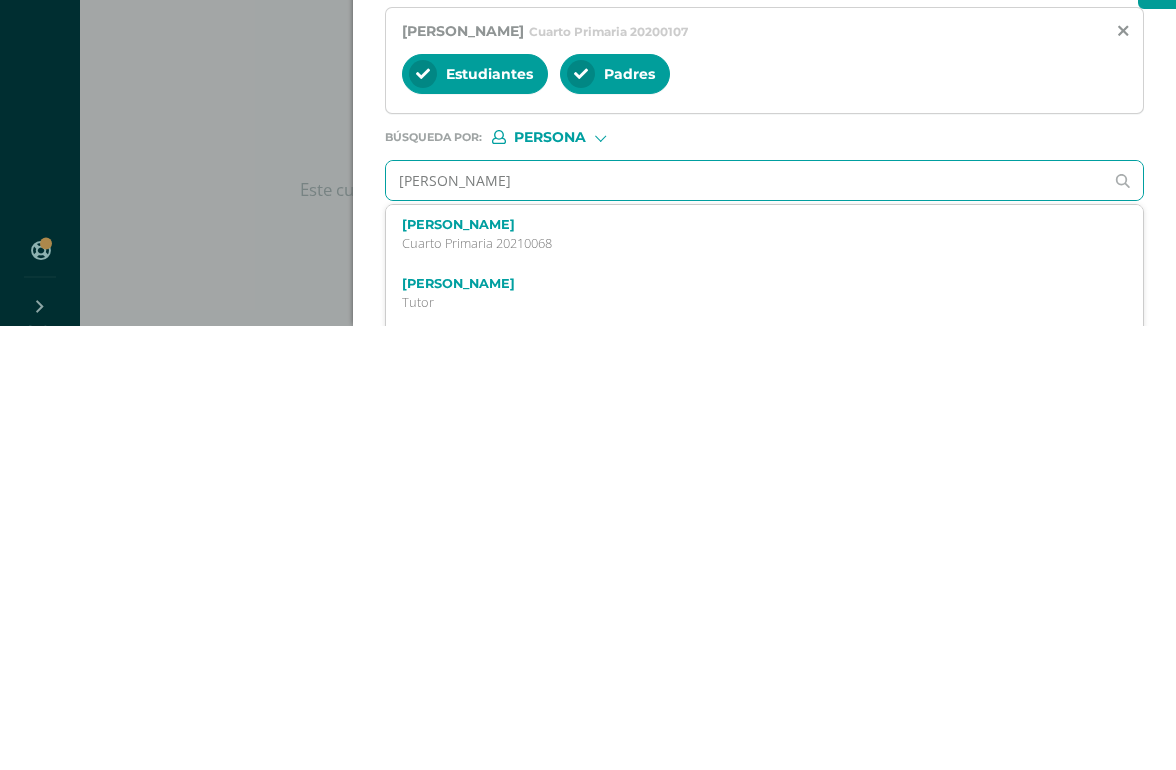 click on "Elizabeth Mansilla Miranda" at bounding box center [748, 668] 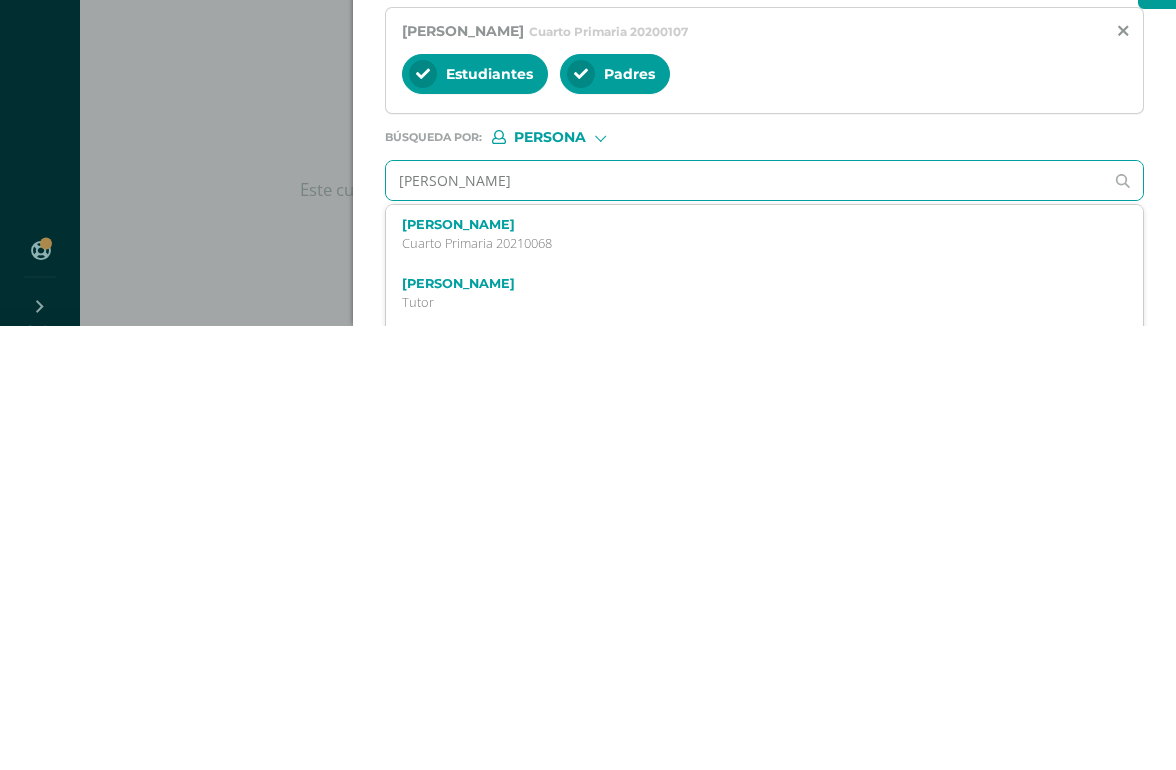 scroll, scrollTop: 91, scrollLeft: 48, axis: both 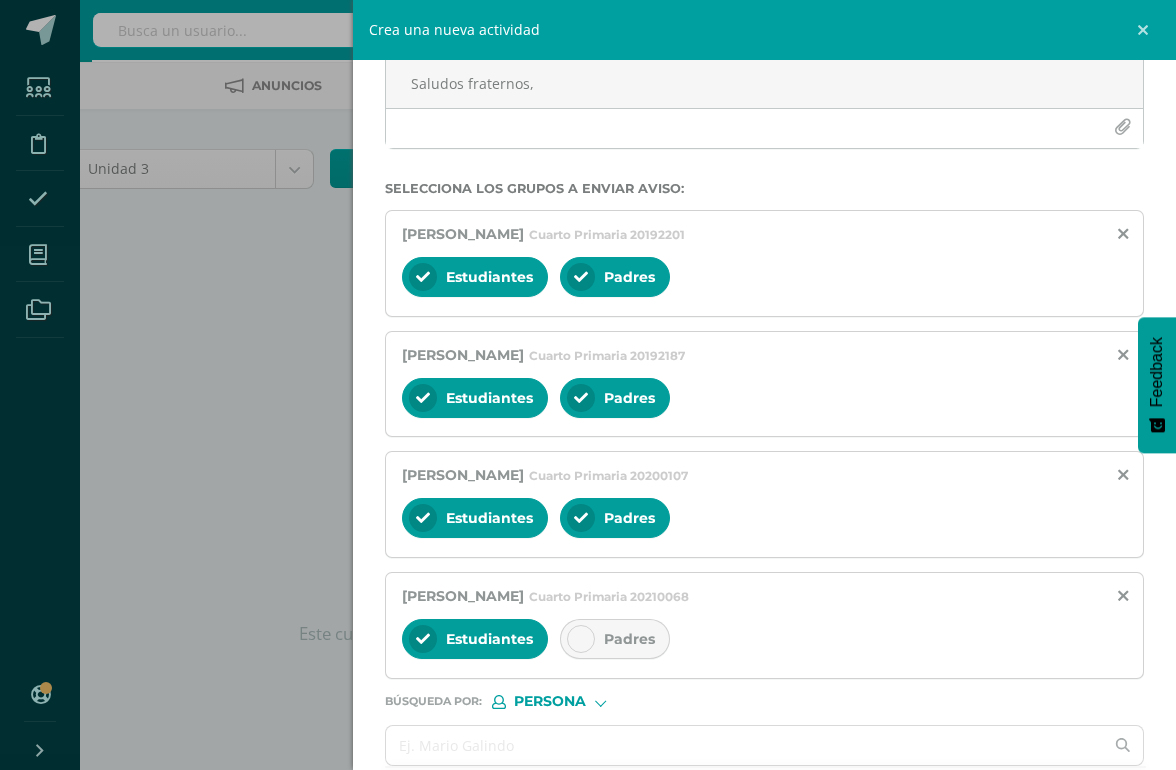click on "Padres" at bounding box center [615, 639] 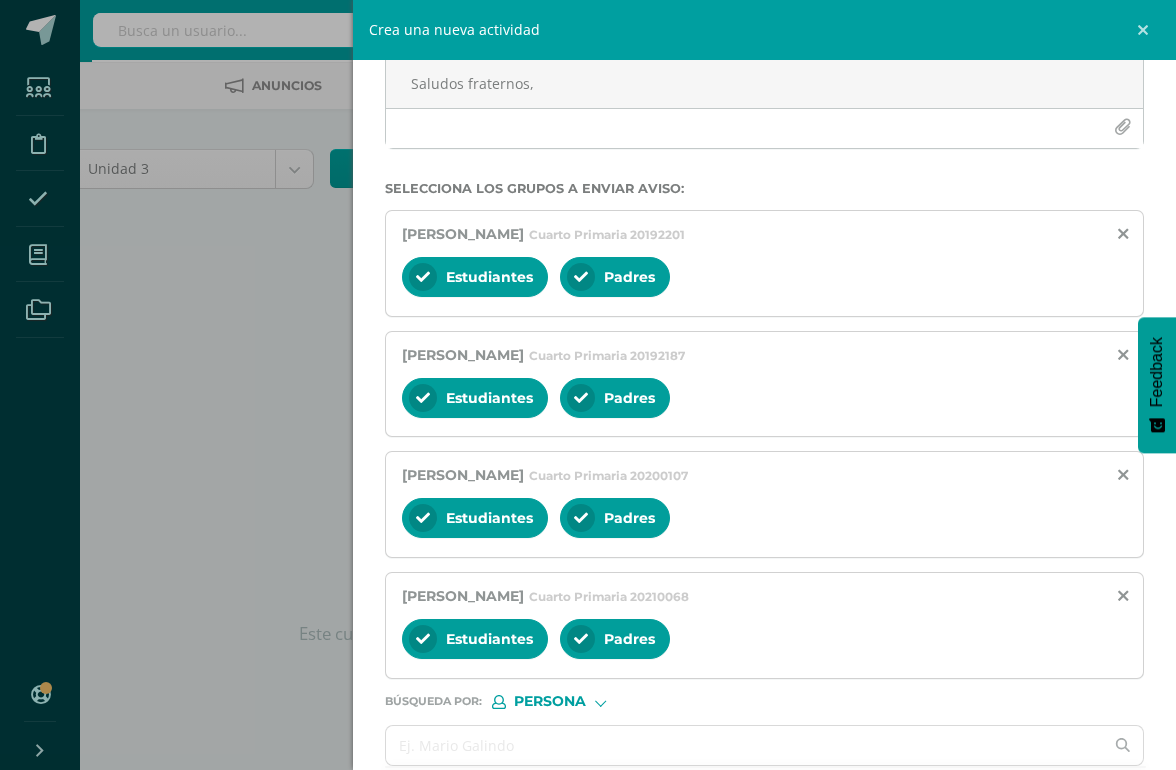 click at bounding box center (745, 745) 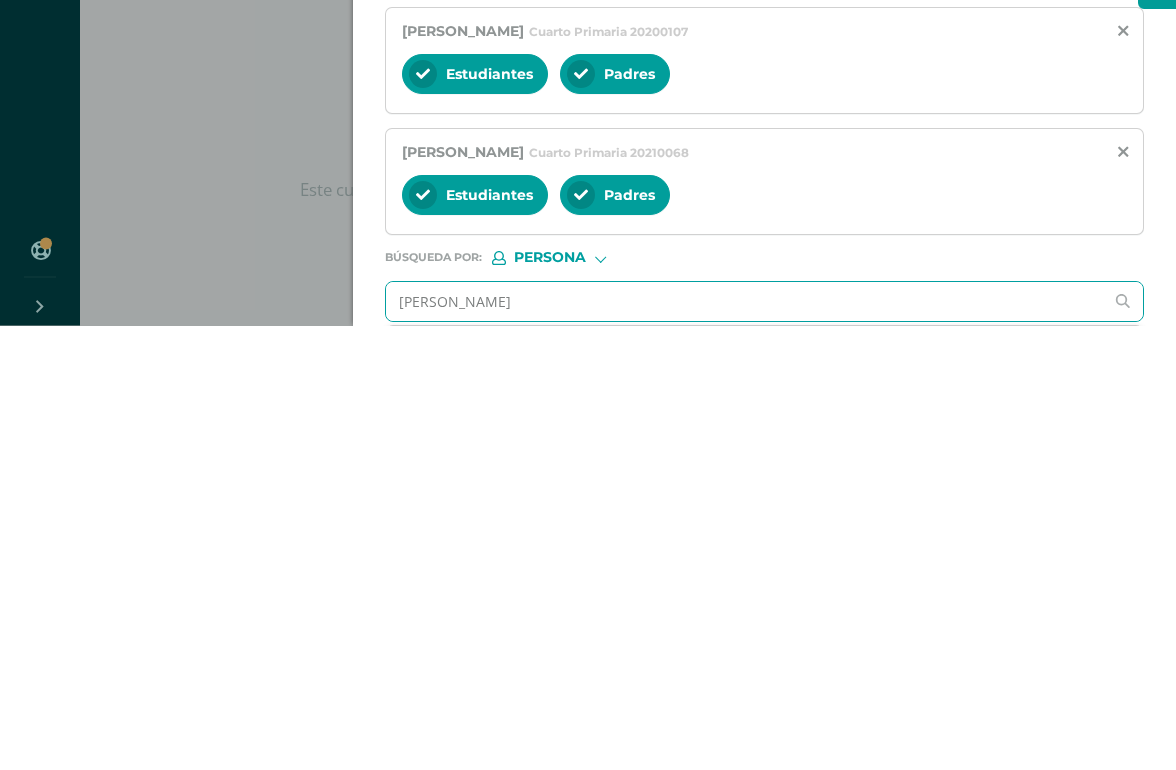 type on "Fernando montes" 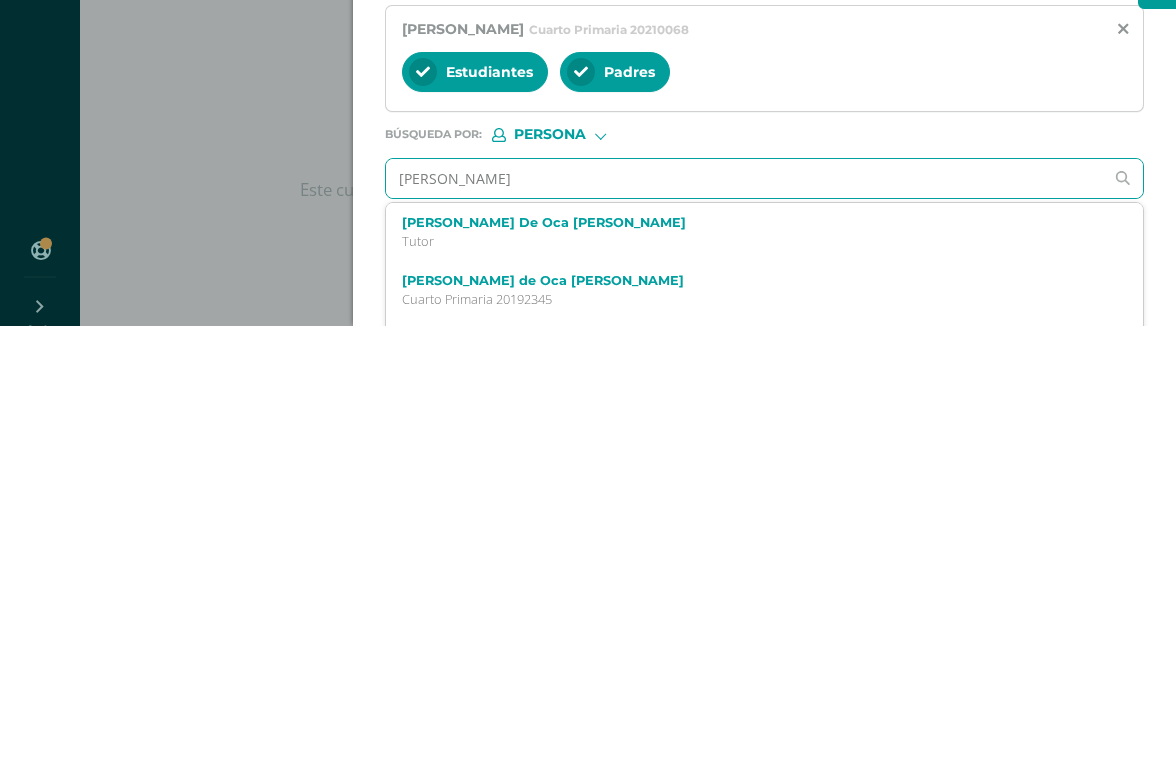 scroll, scrollTop: 364, scrollLeft: 0, axis: vertical 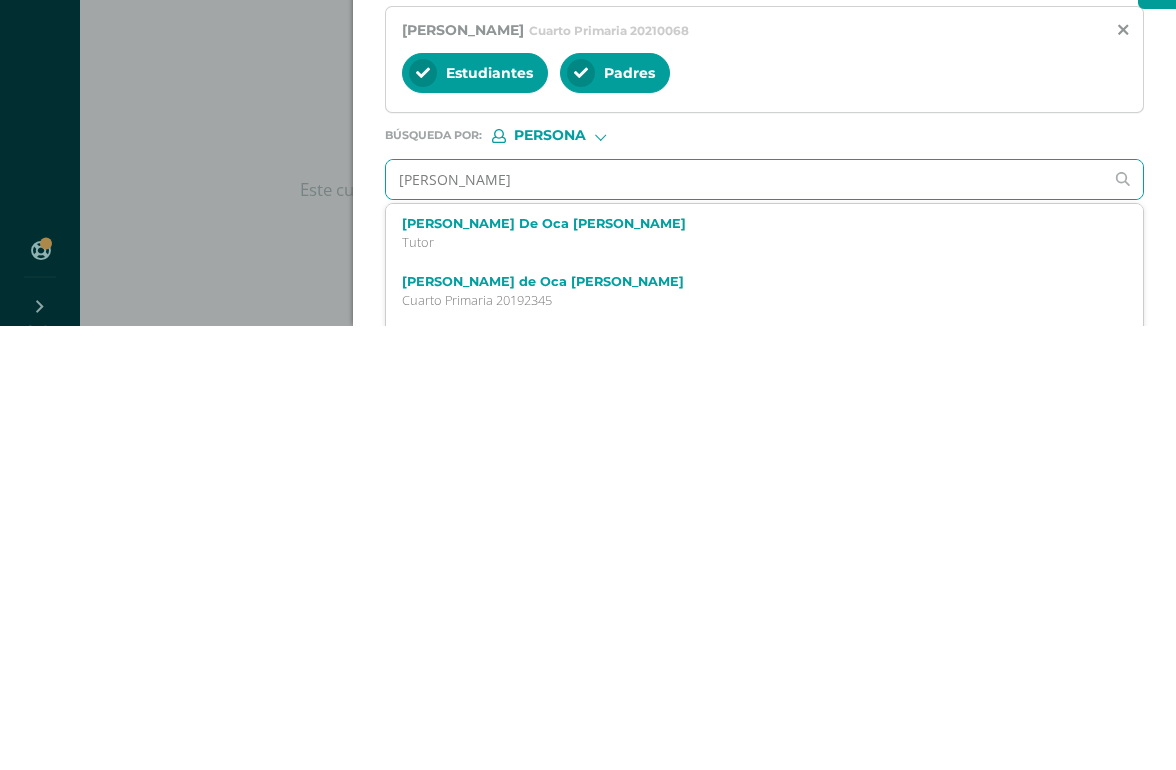 click on "Fernando Alberto Montes de Oca Limatú" at bounding box center [748, 725] 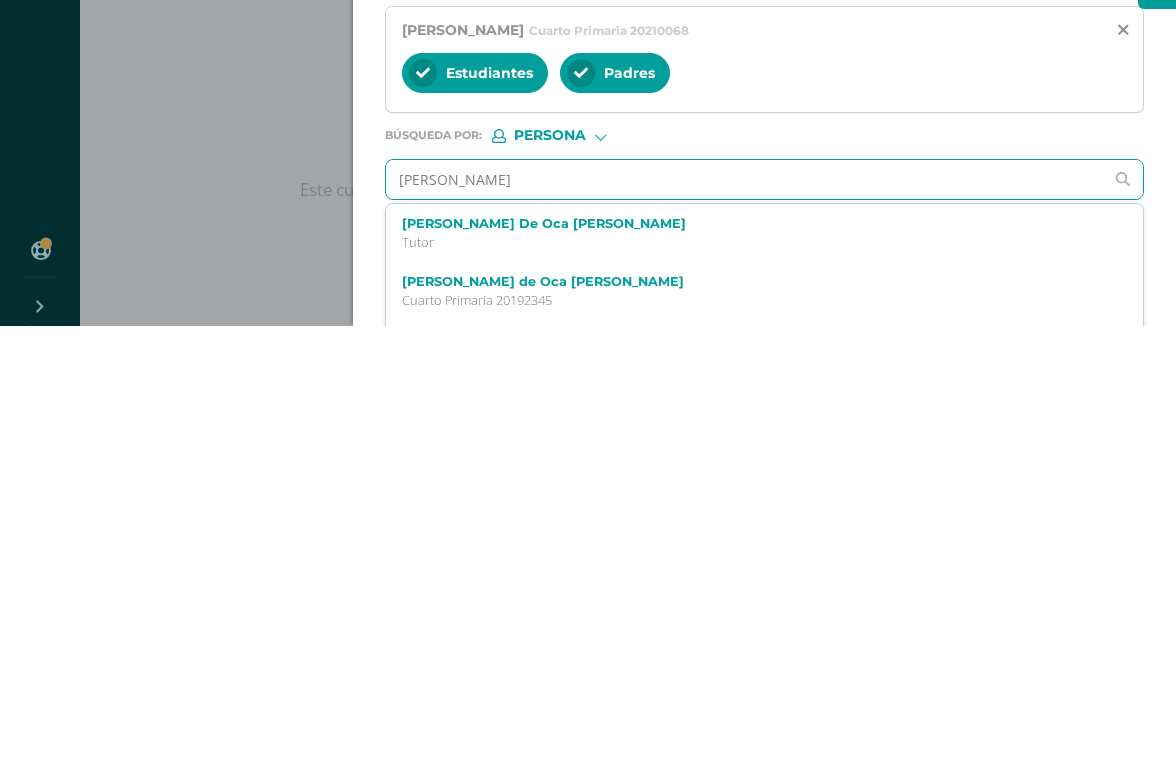 scroll, scrollTop: 91, scrollLeft: 48, axis: both 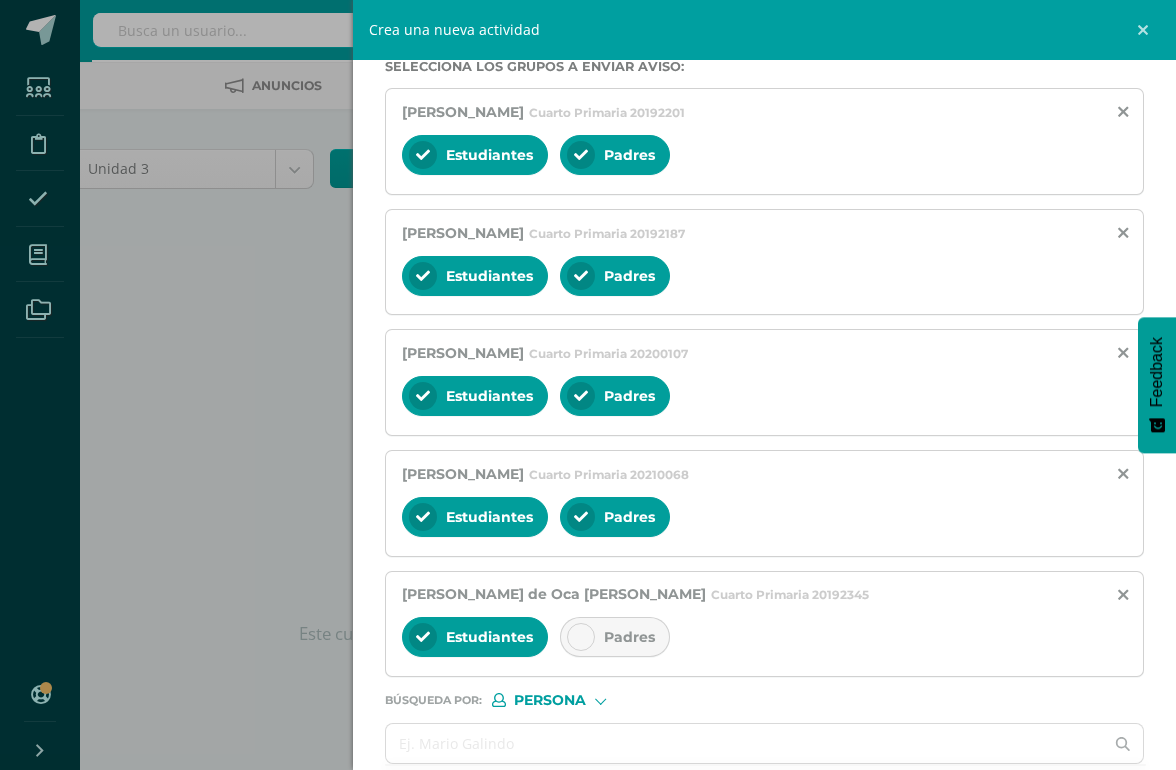 click on "Padres" at bounding box center [615, 637] 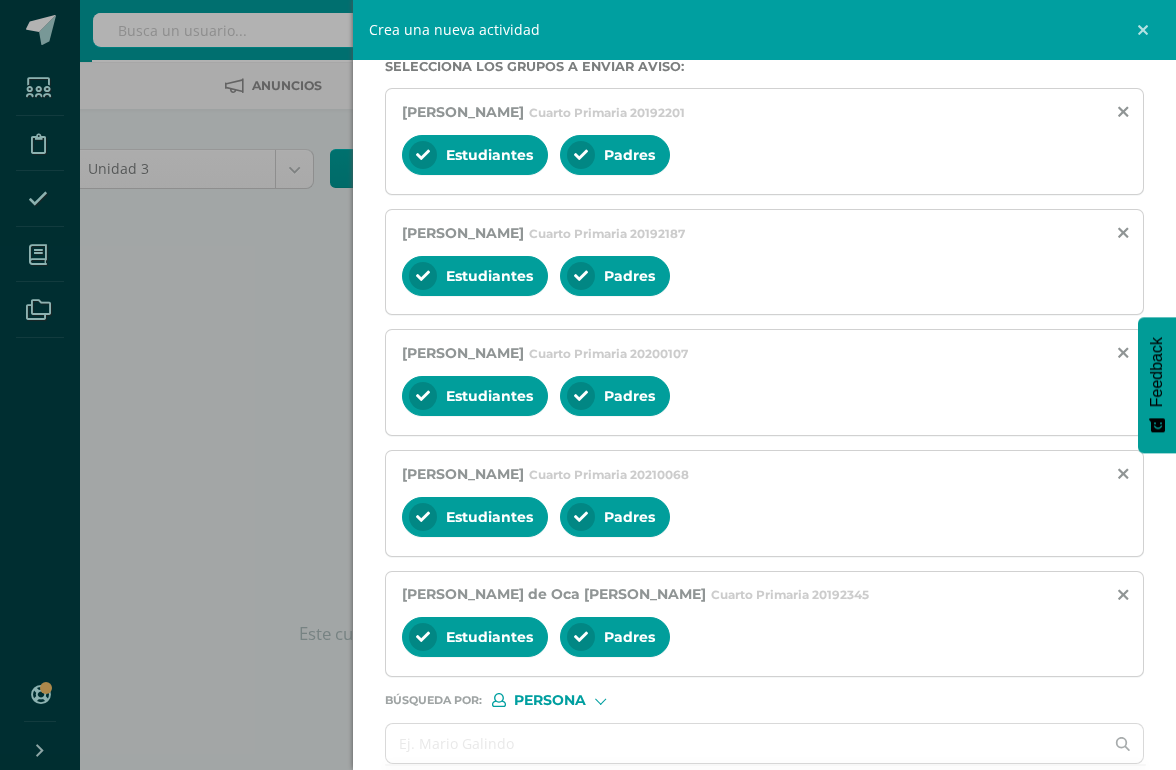 click at bounding box center (745, 743) 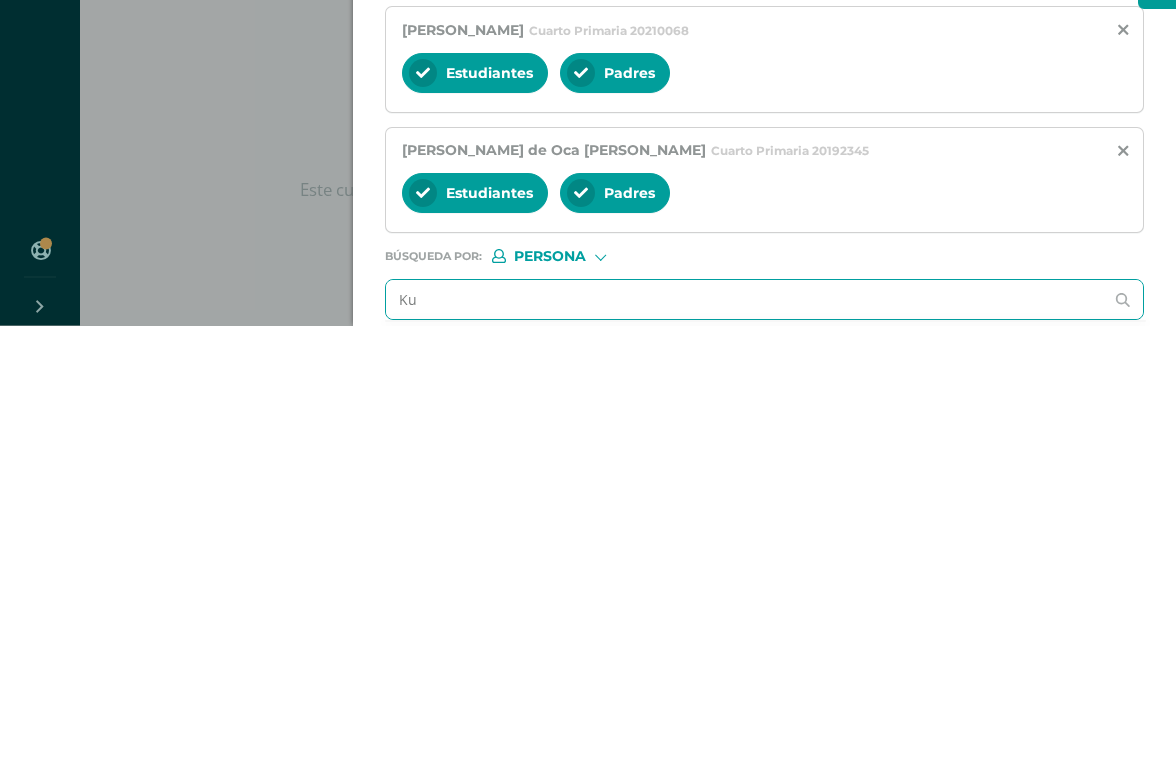 type on "K" 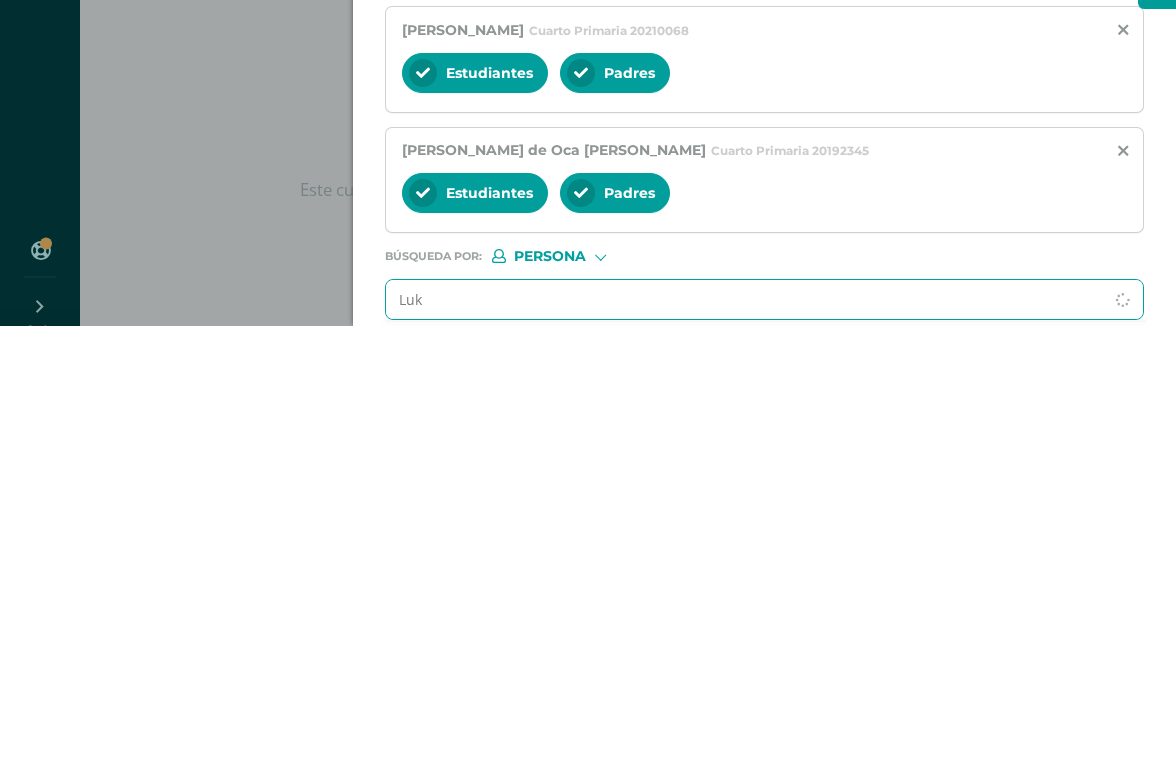 type on "Luka" 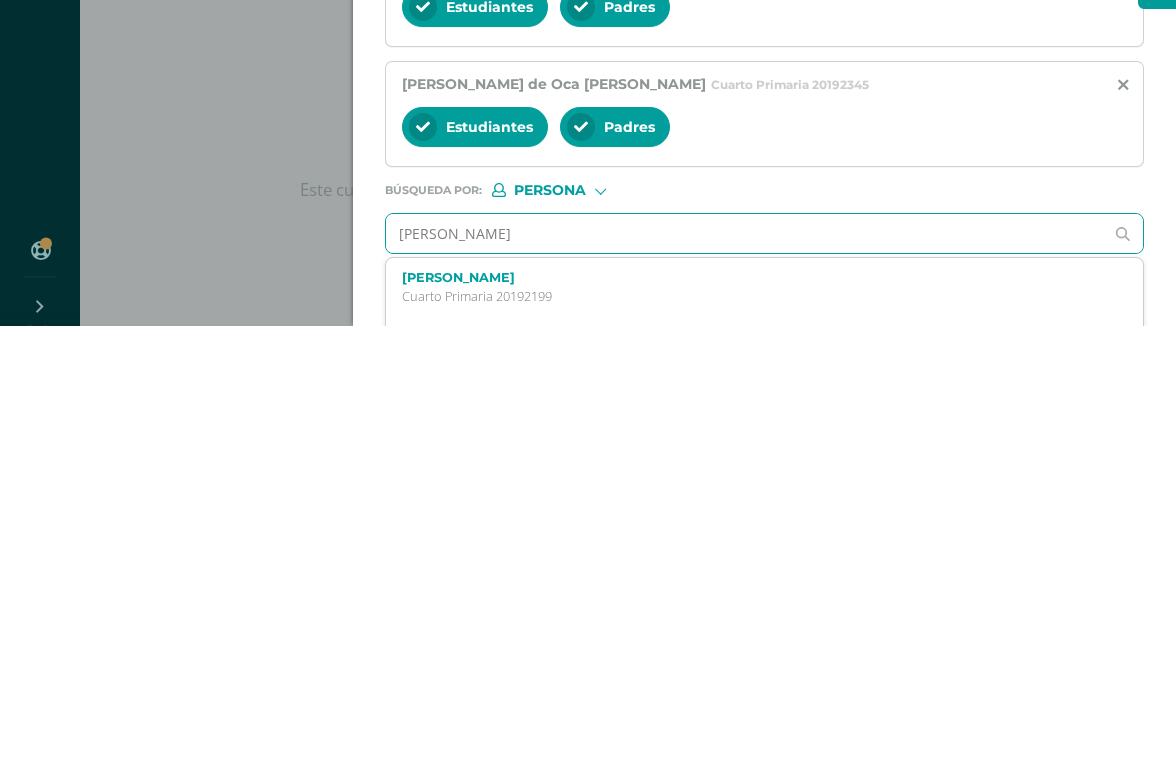 scroll, scrollTop: 429, scrollLeft: 0, axis: vertical 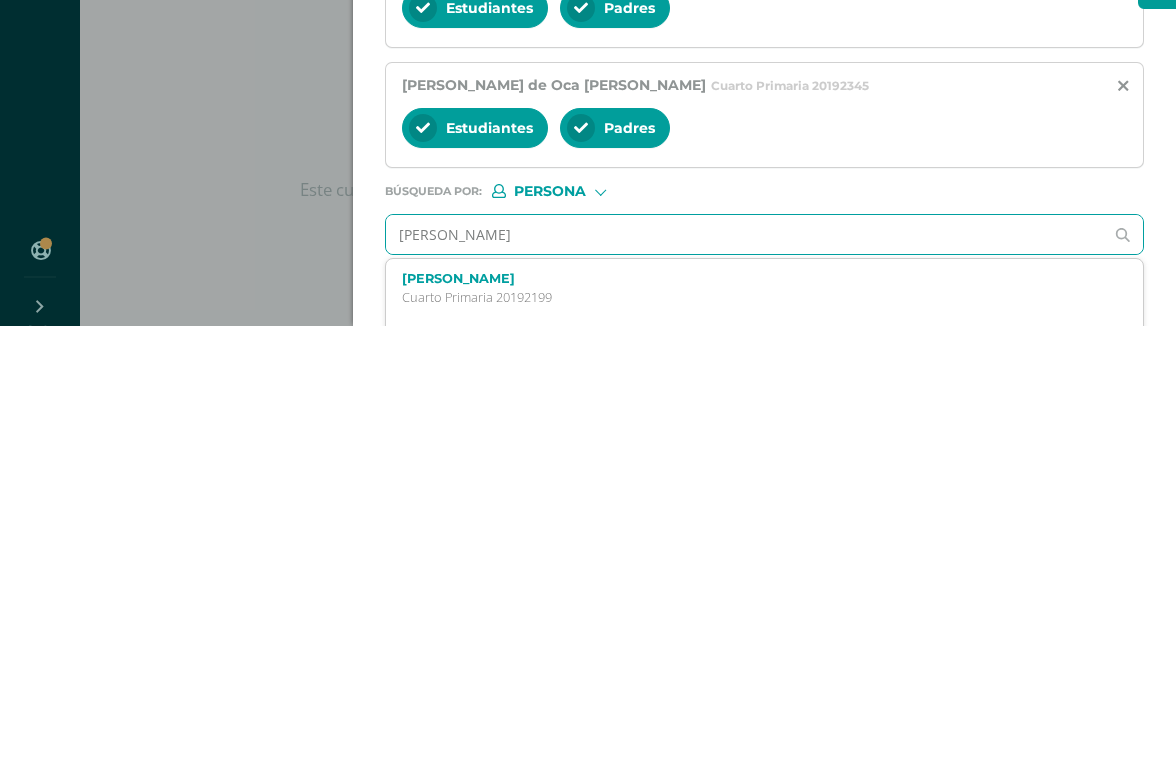 click on "Luka Alessandré Dominguez Ramírez Cuarto Primaria 20192199" at bounding box center [748, 732] 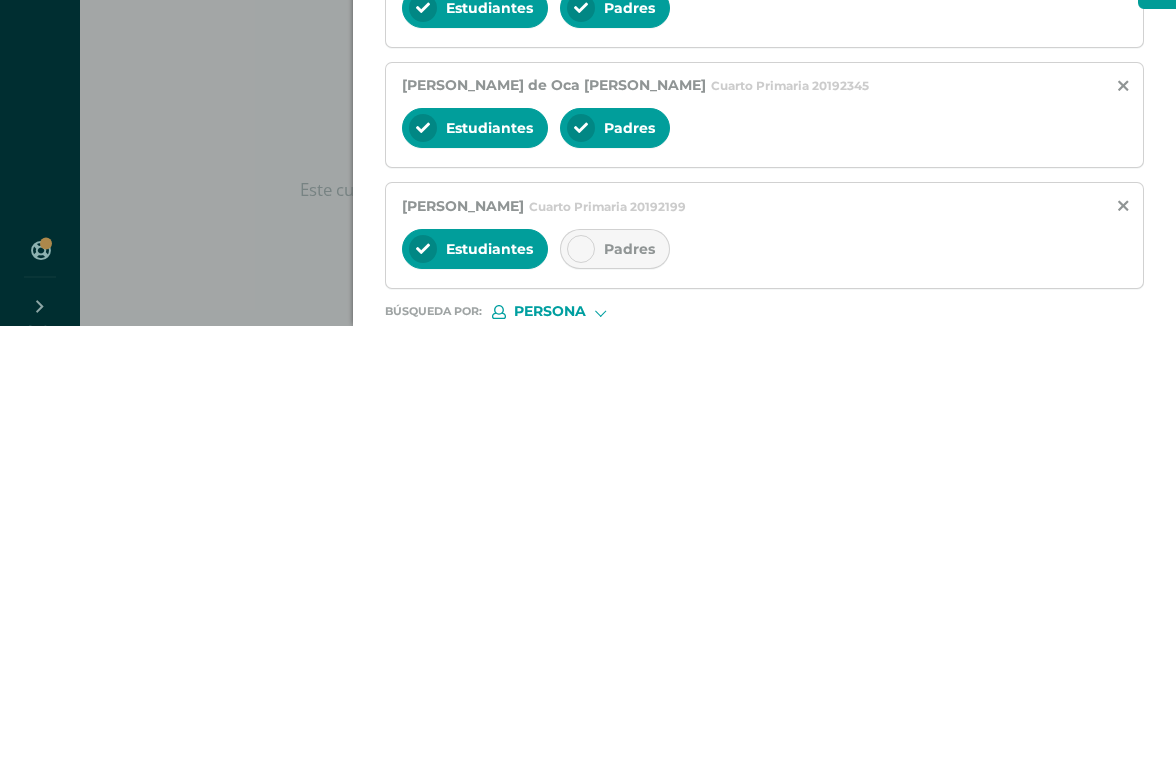 scroll, scrollTop: 91, scrollLeft: 48, axis: both 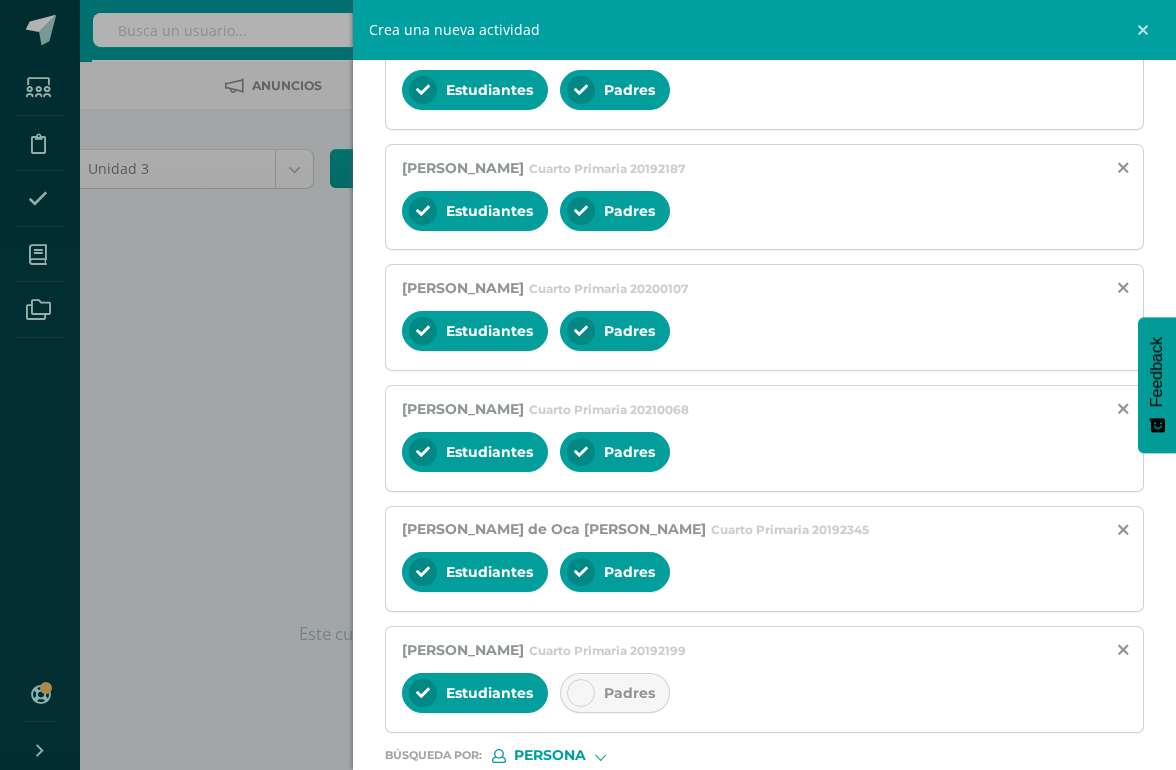 click on "Padres" at bounding box center [615, 693] 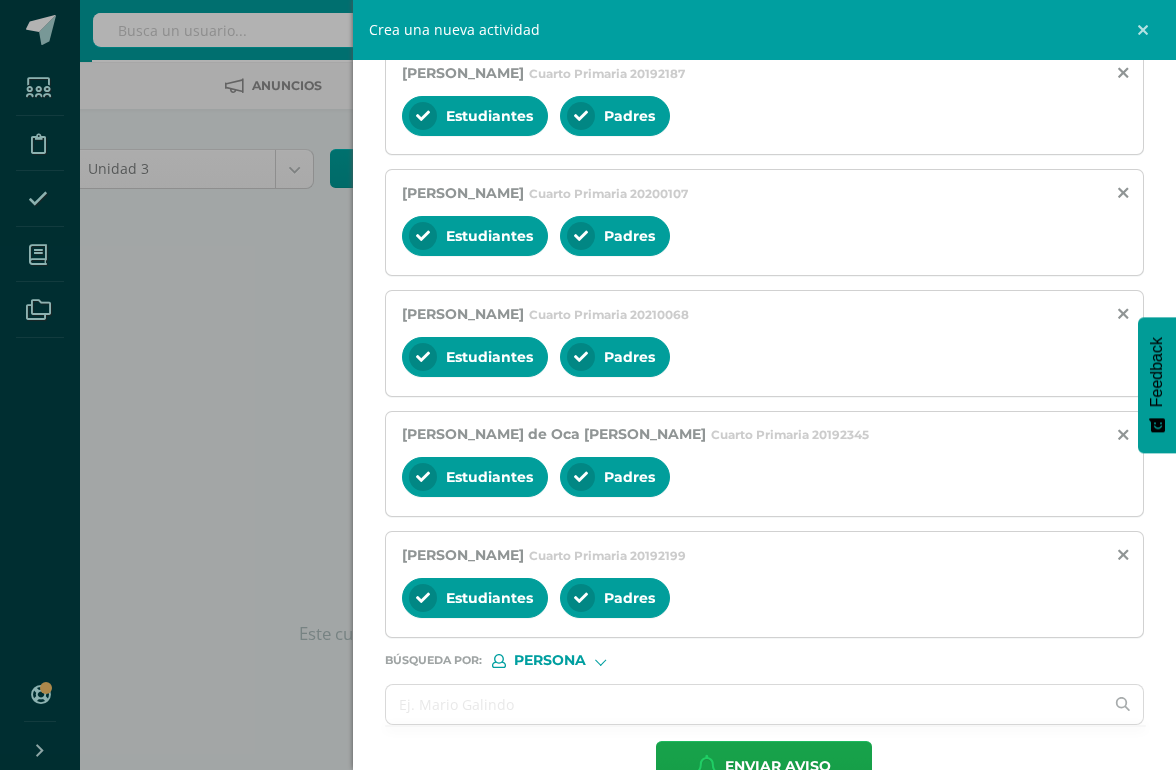 scroll, scrollTop: 523, scrollLeft: 0, axis: vertical 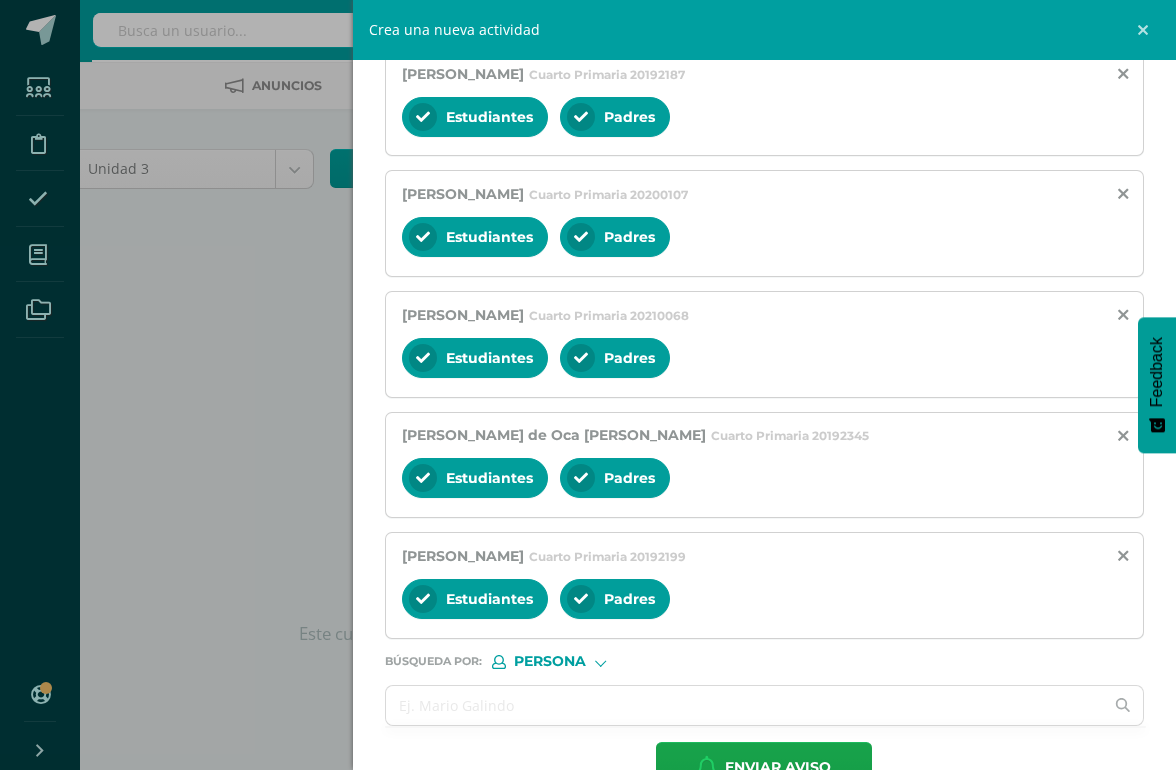 click at bounding box center (745, 705) 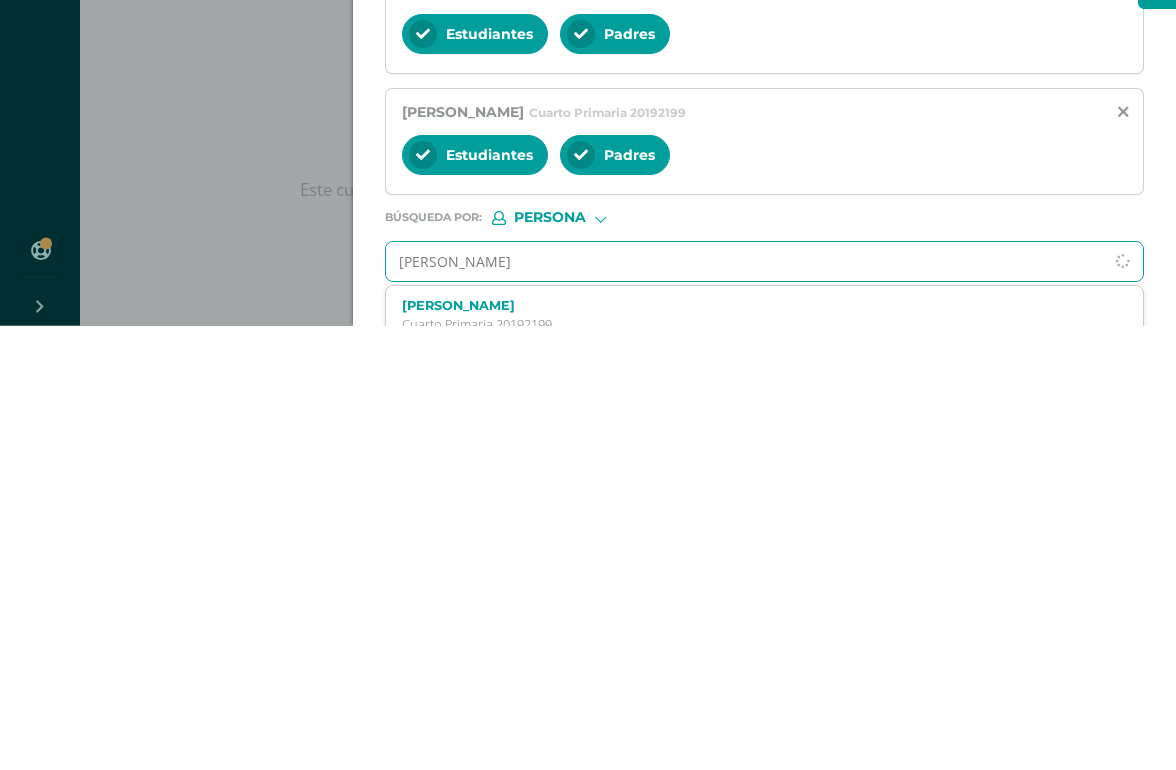 type on "Kristen" 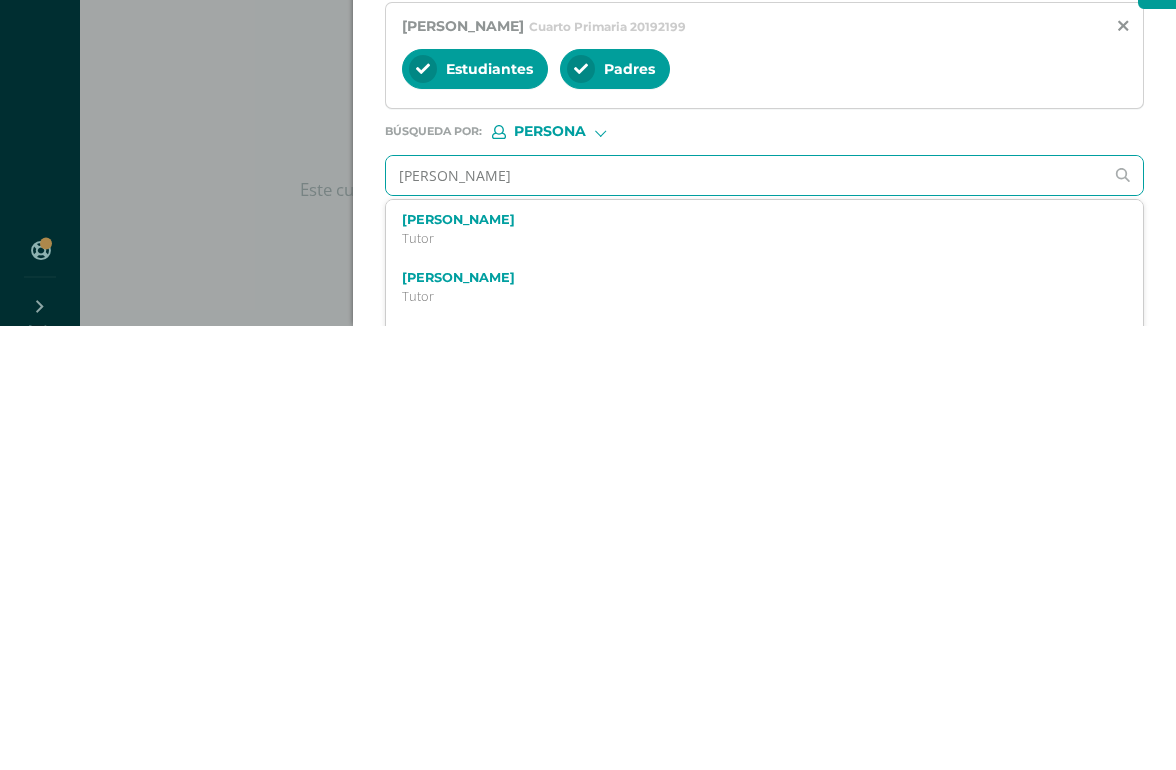 scroll, scrollTop: 607, scrollLeft: 0, axis: vertical 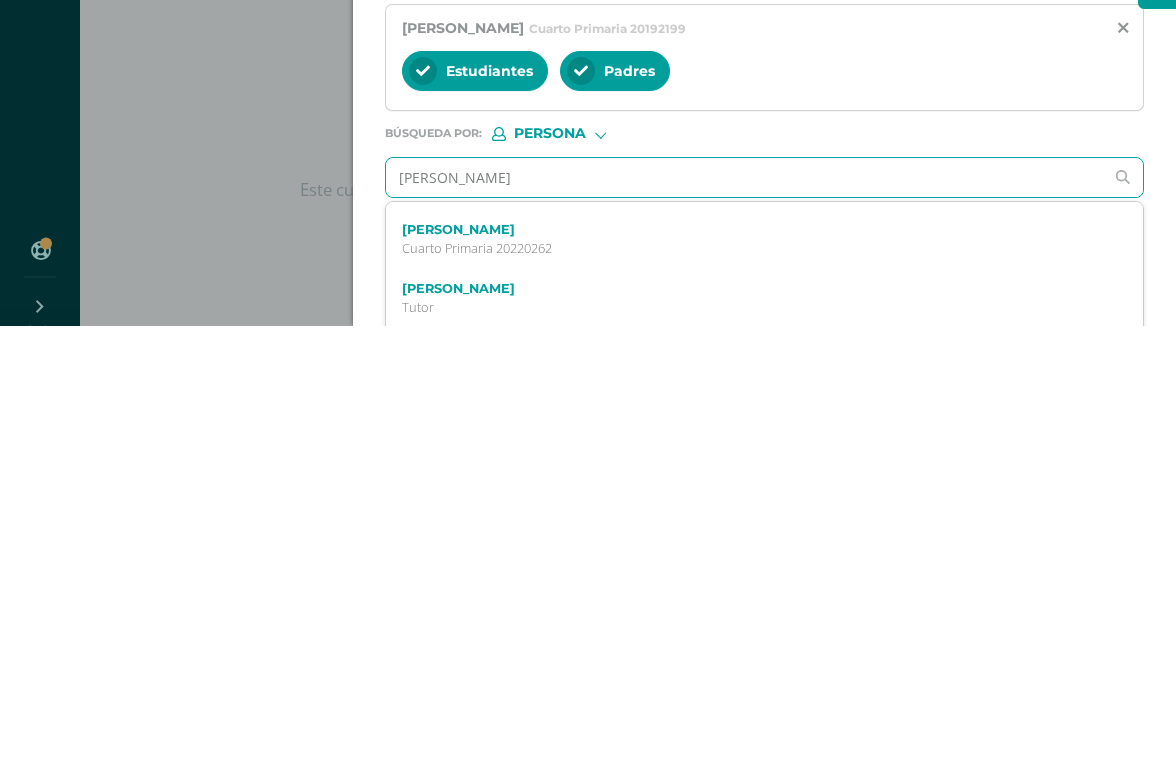 click on "Kristen Natalia Ruano González Cuarto Primaria 20220262" at bounding box center [748, 683] 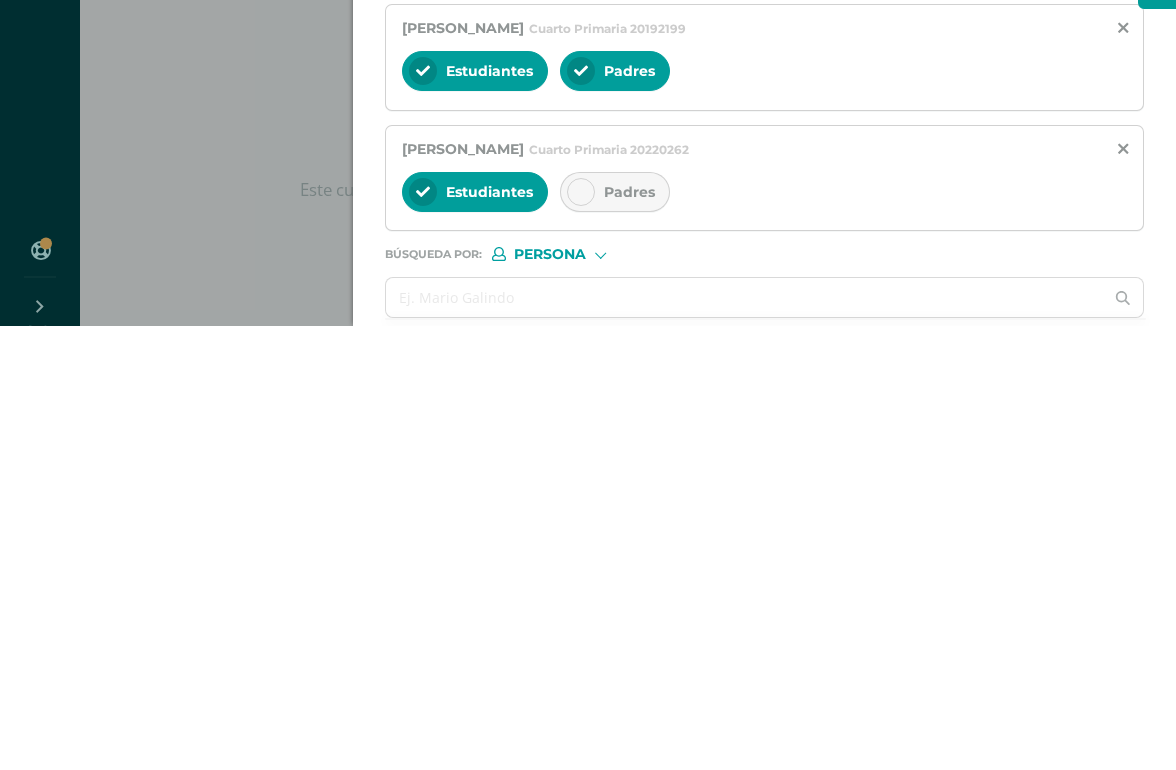 scroll, scrollTop: 91, scrollLeft: 48, axis: both 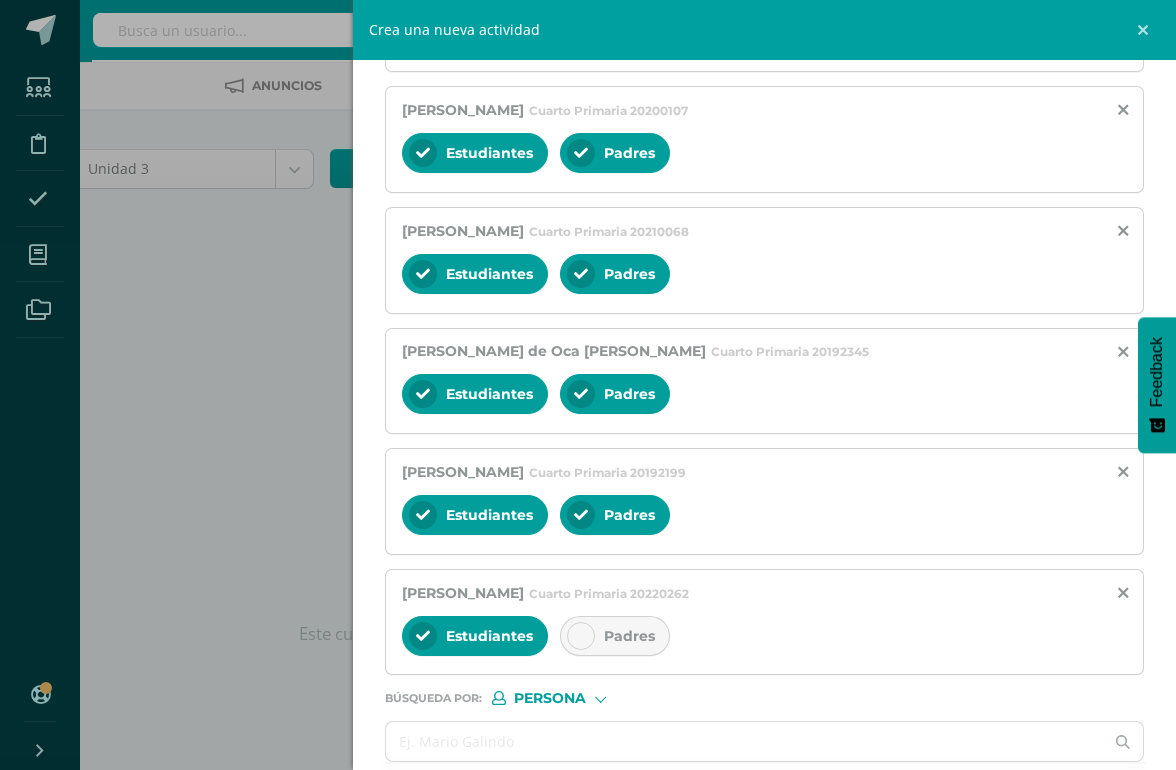 click on "Padres" at bounding box center [615, 636] 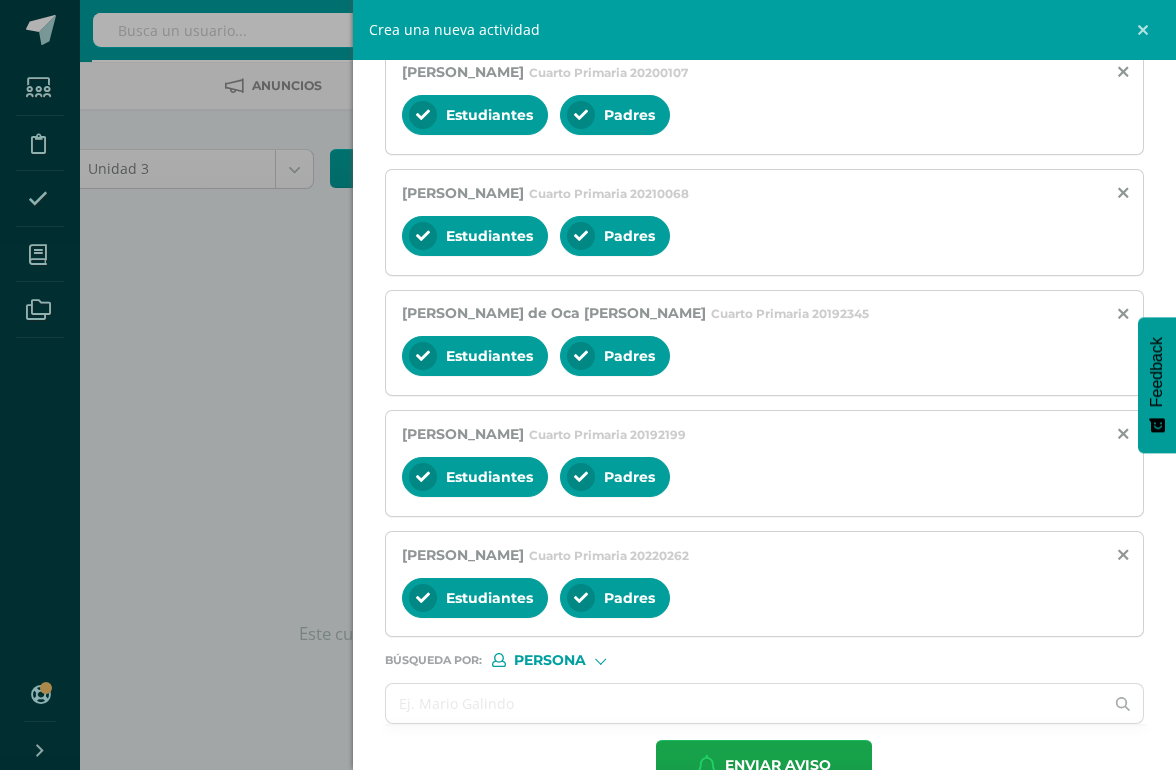 scroll, scrollTop: 644, scrollLeft: 0, axis: vertical 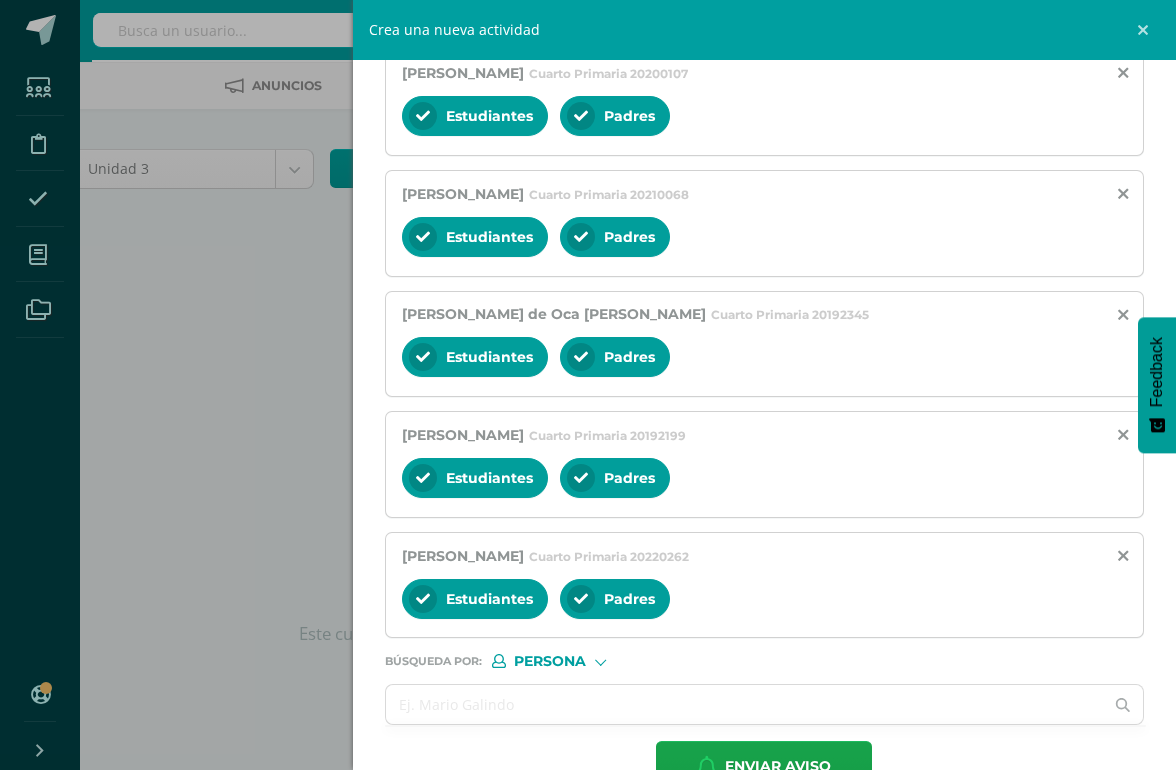 click at bounding box center (745, 704) 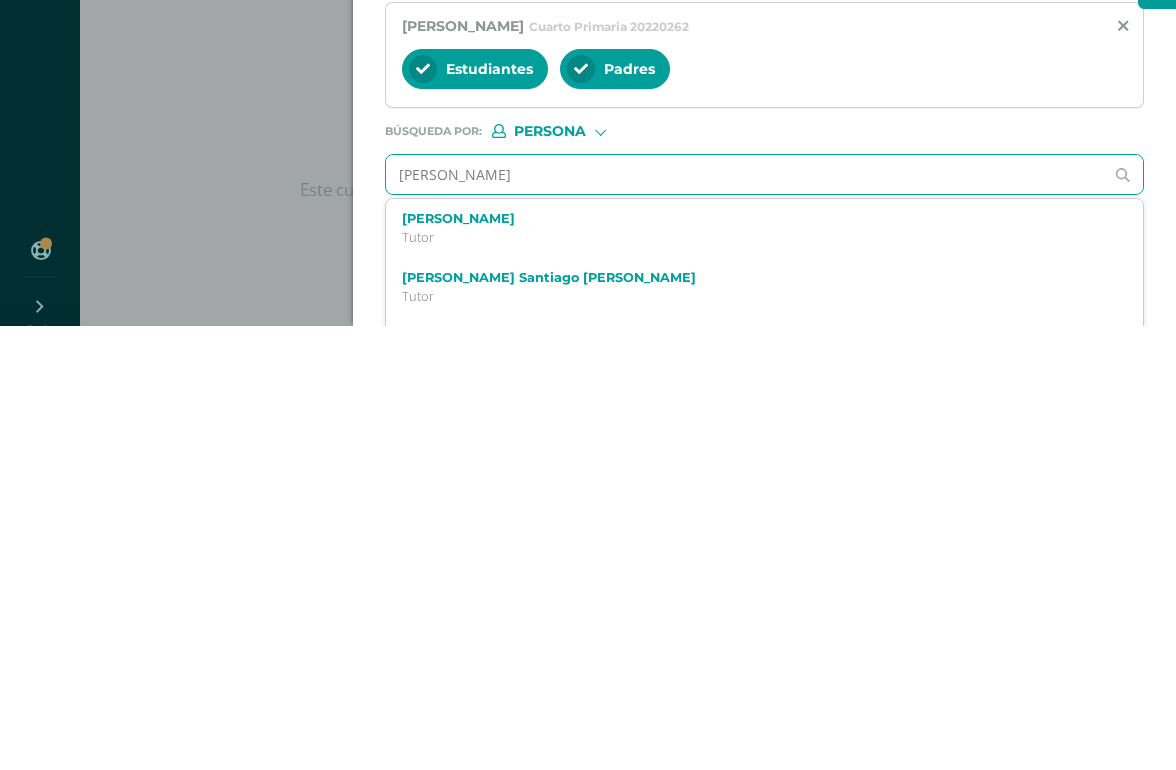 scroll, scrollTop: 728, scrollLeft: 0, axis: vertical 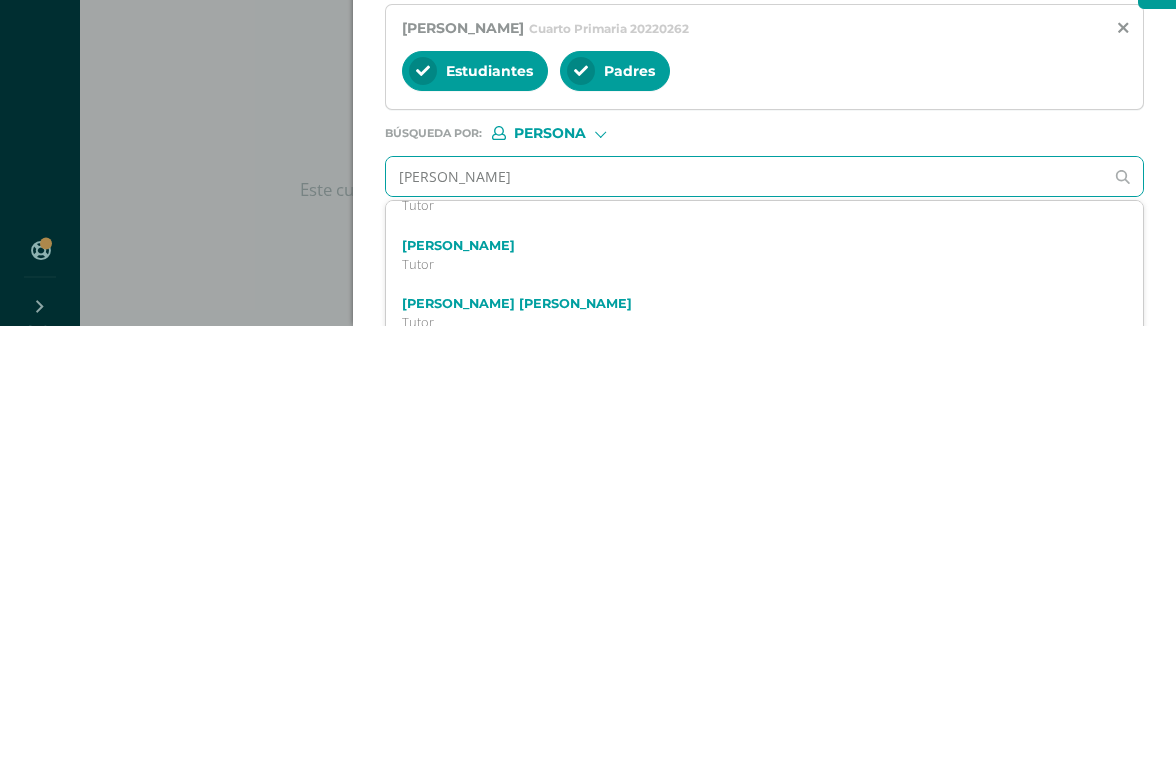 type on "Matías palo" 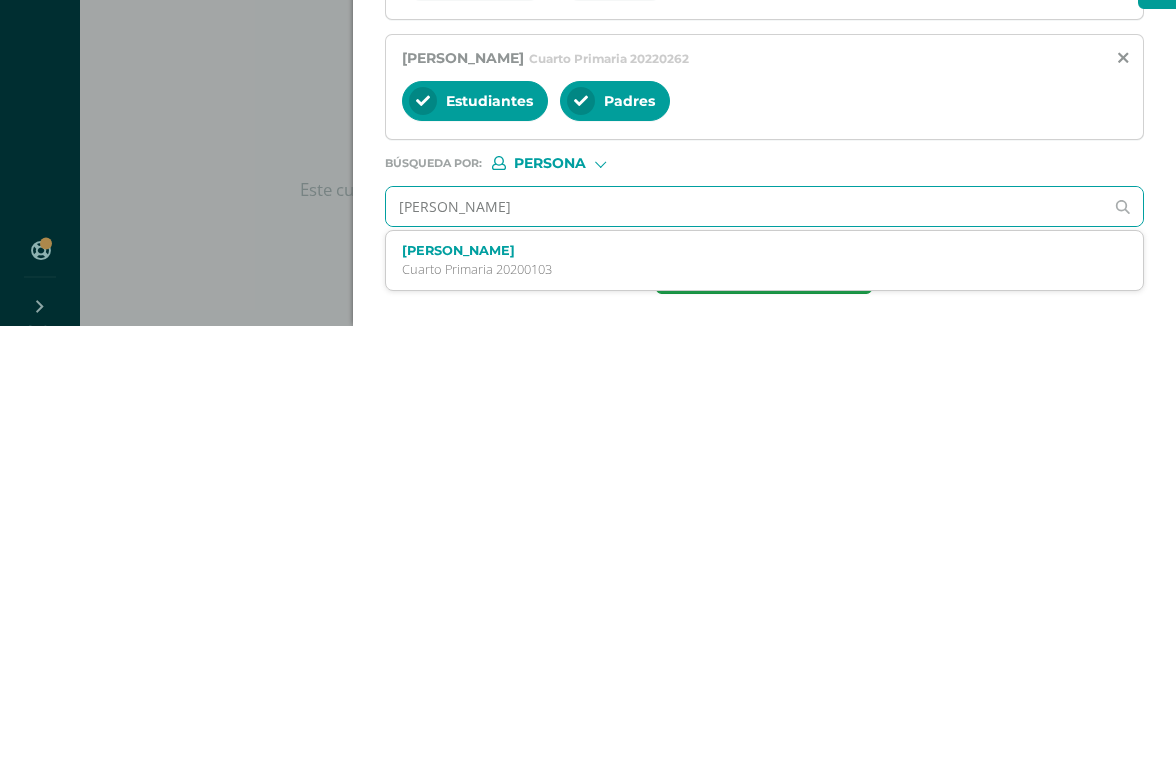 scroll, scrollTop: 0, scrollLeft: 0, axis: both 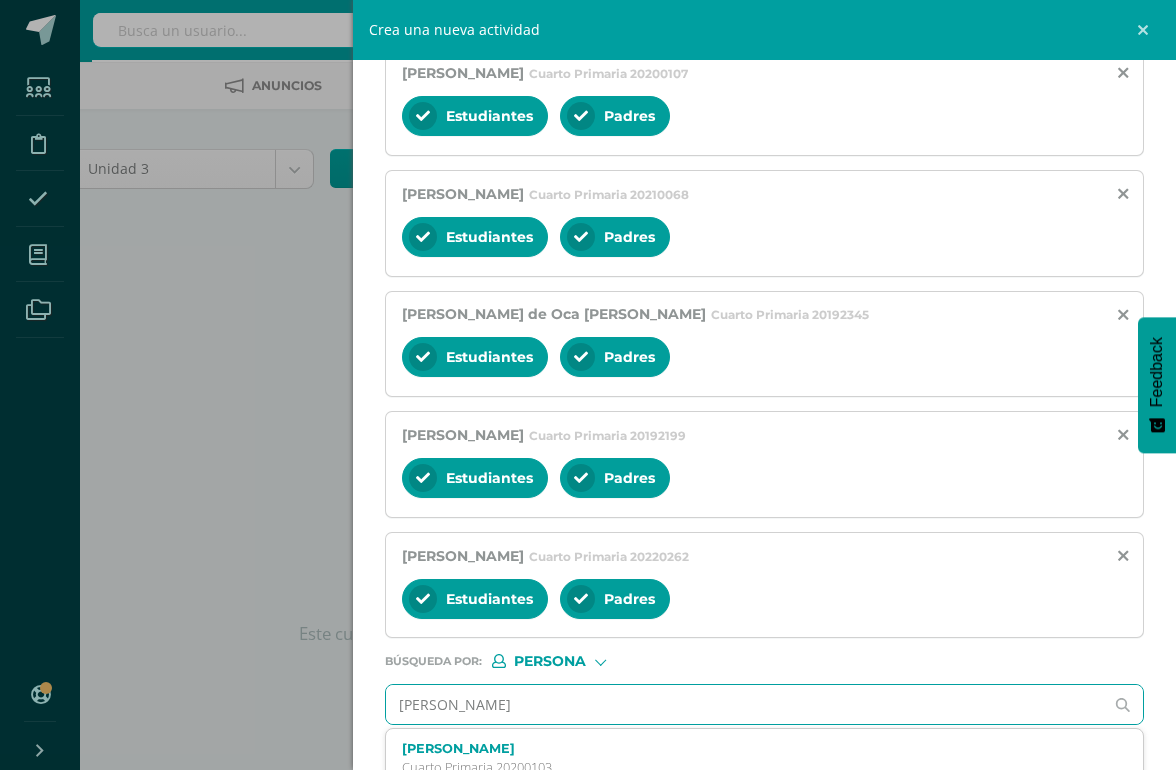 click on "Matias Fernando Palomo Hidalgo" at bounding box center [748, 748] 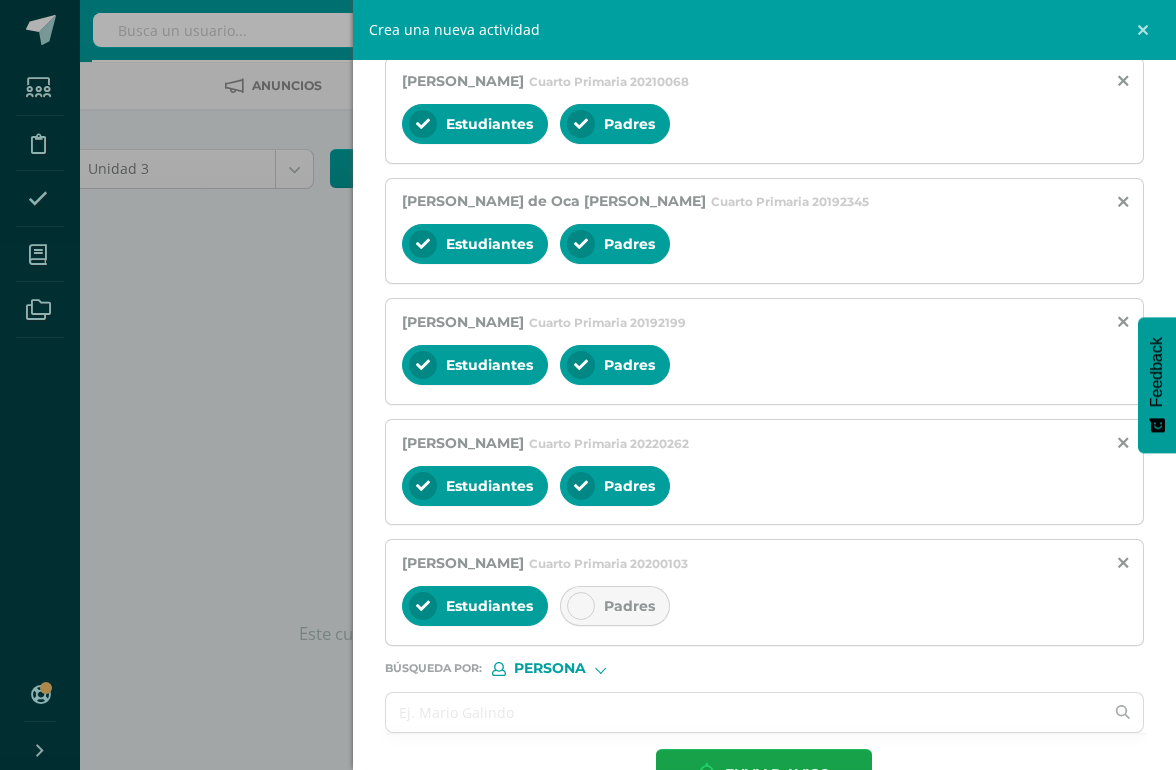 scroll, scrollTop: 763, scrollLeft: 0, axis: vertical 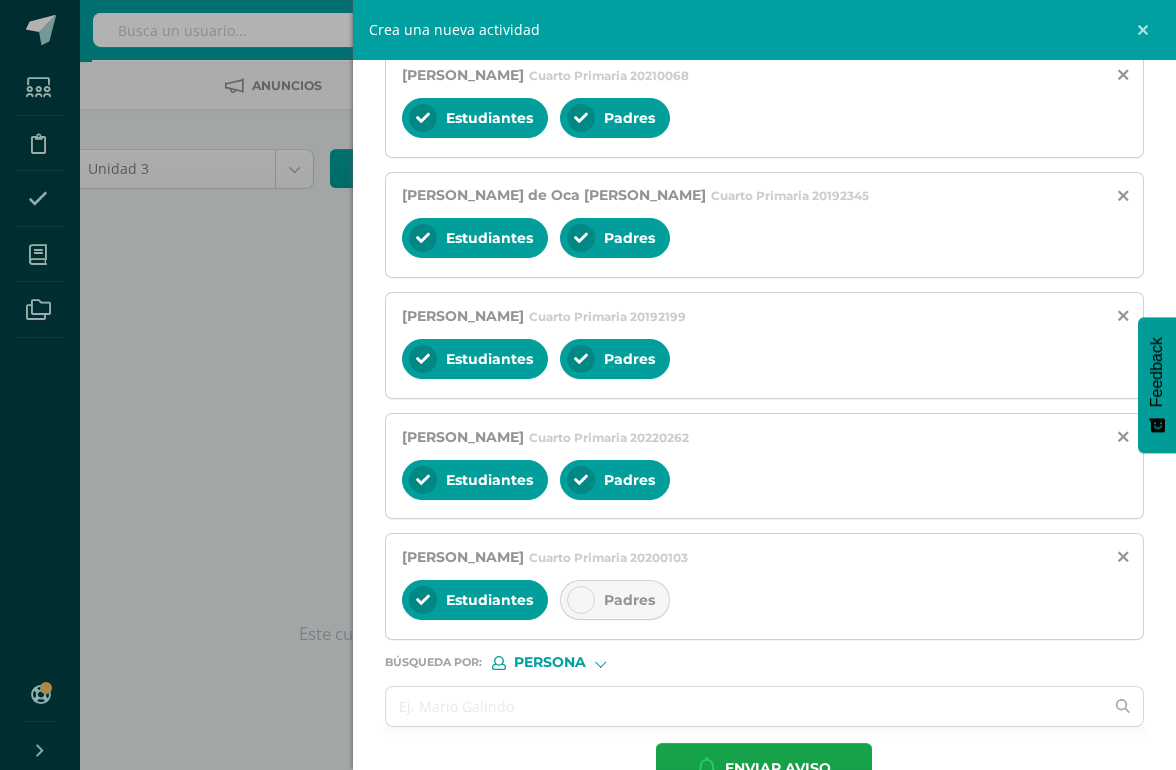 click on "Padres" at bounding box center [629, 600] 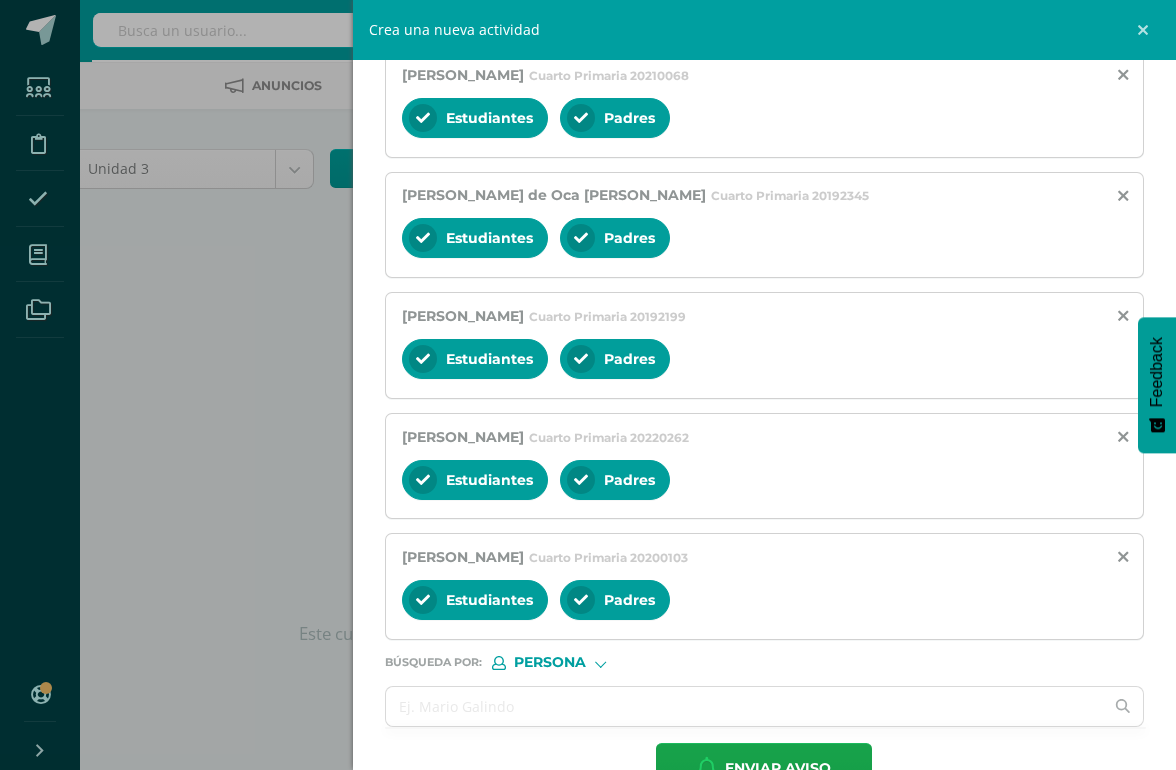 click at bounding box center (745, 706) 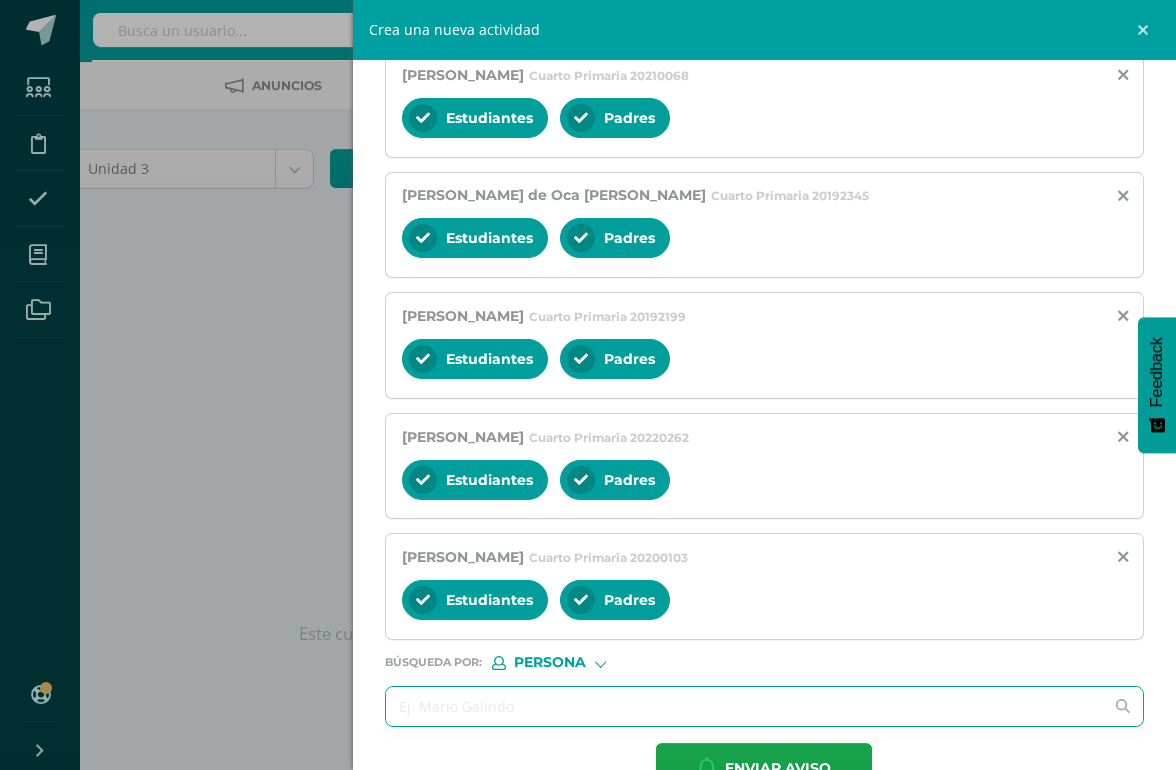 scroll, scrollTop: 90, scrollLeft: 47, axis: both 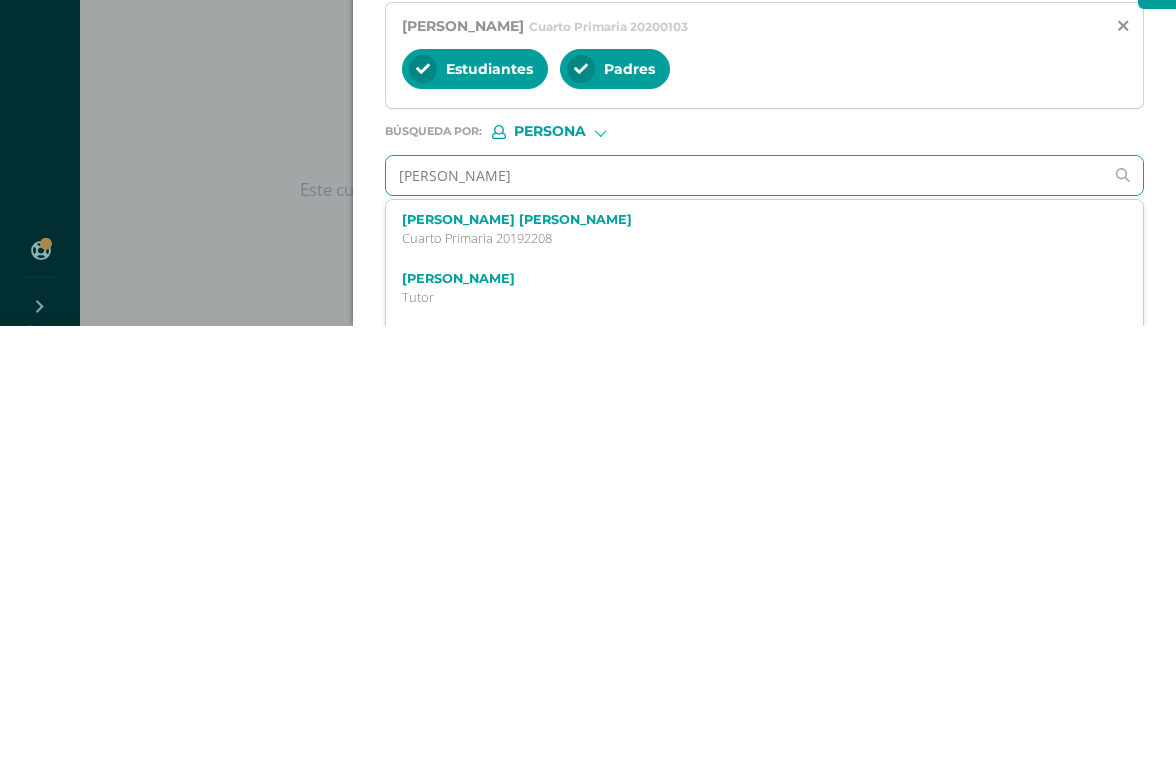 type on "Joaquín francis" 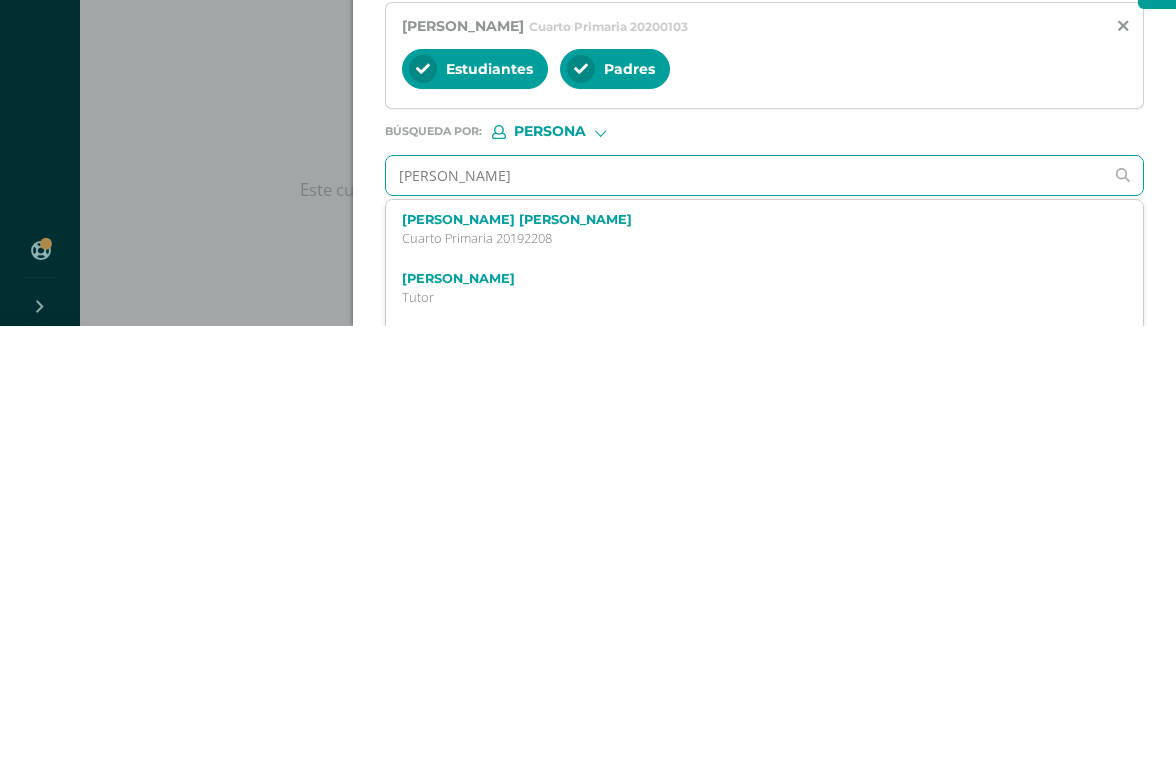 click on "Joaquín Francisco Javier Guillén Pérez" at bounding box center [748, 663] 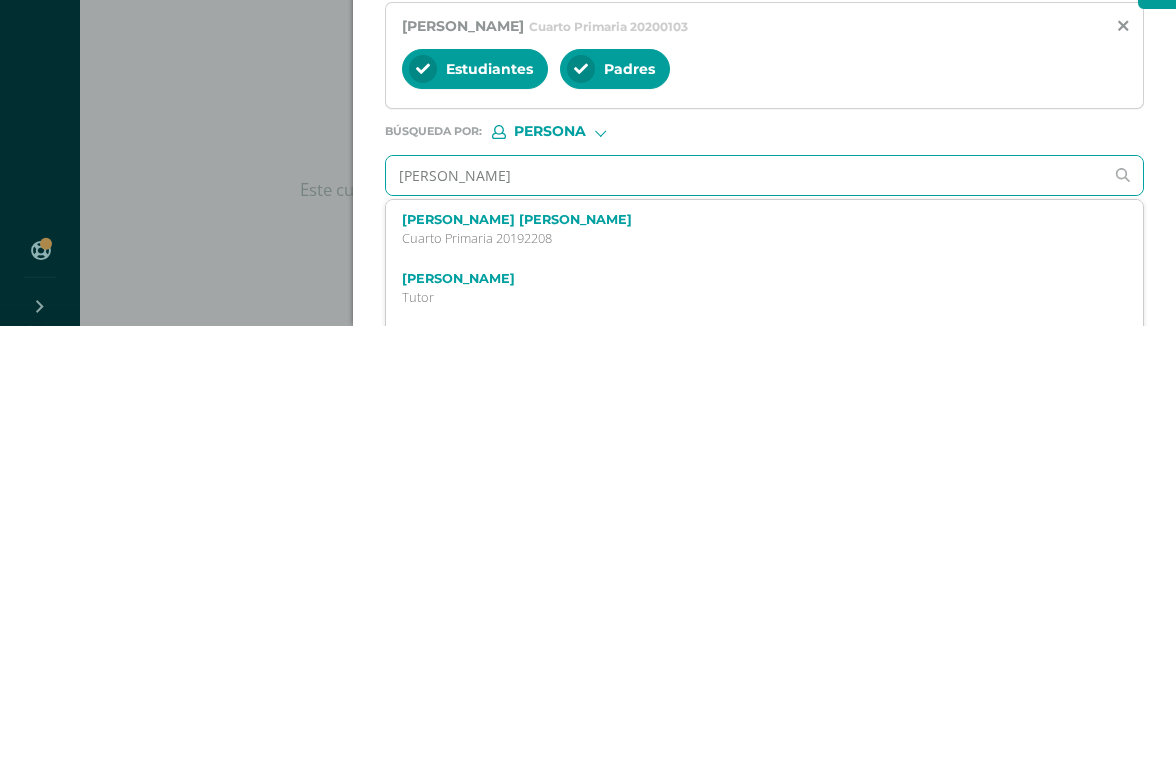 scroll, scrollTop: 91, scrollLeft: 48, axis: both 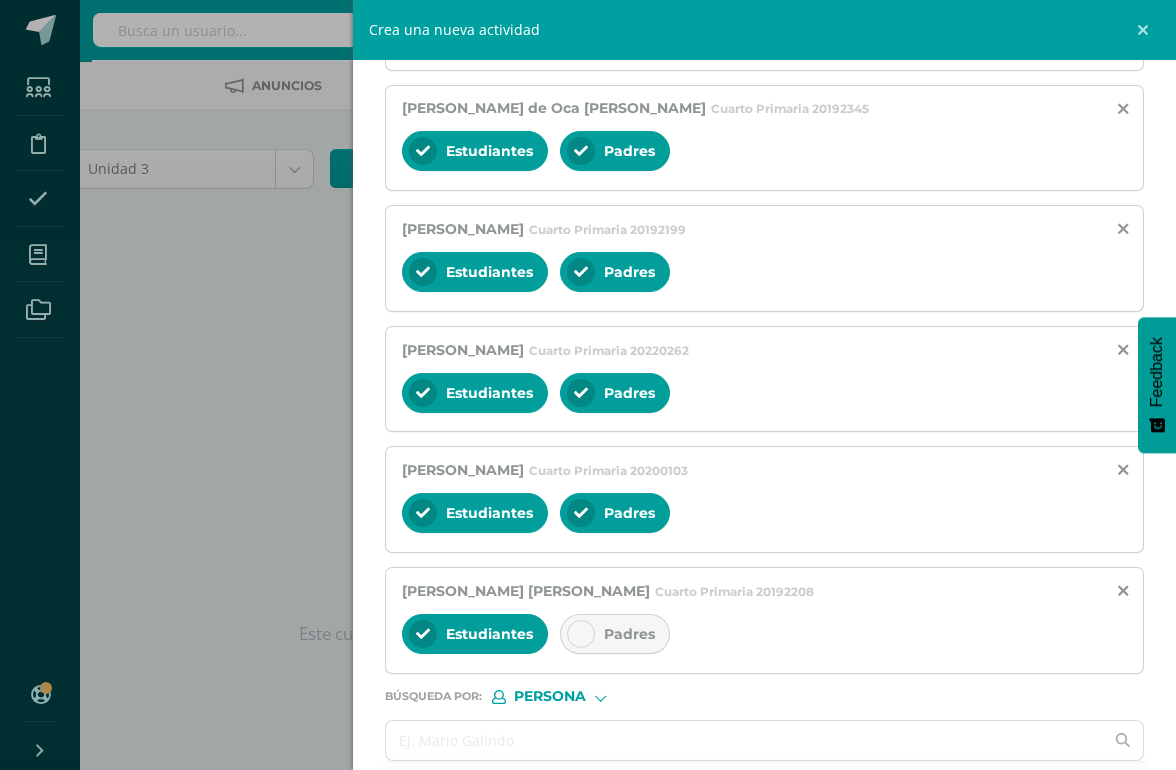 click on "Padres" at bounding box center [615, 634] 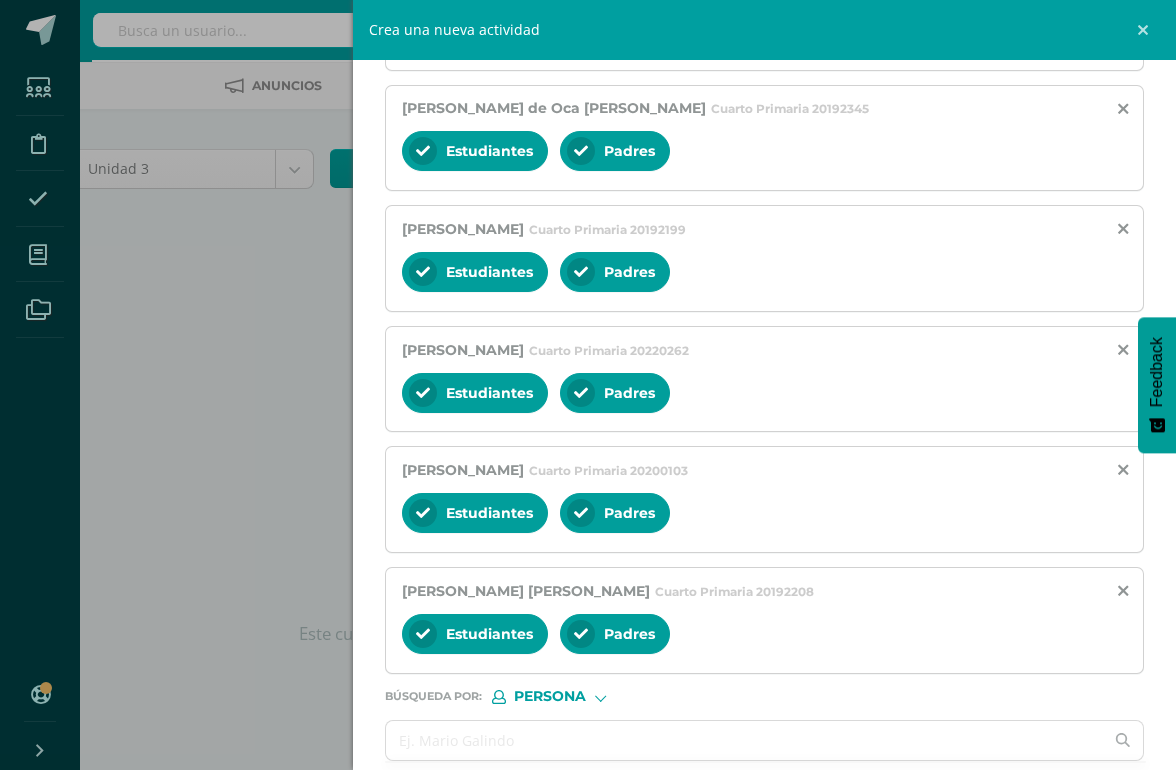 click at bounding box center (745, 740) 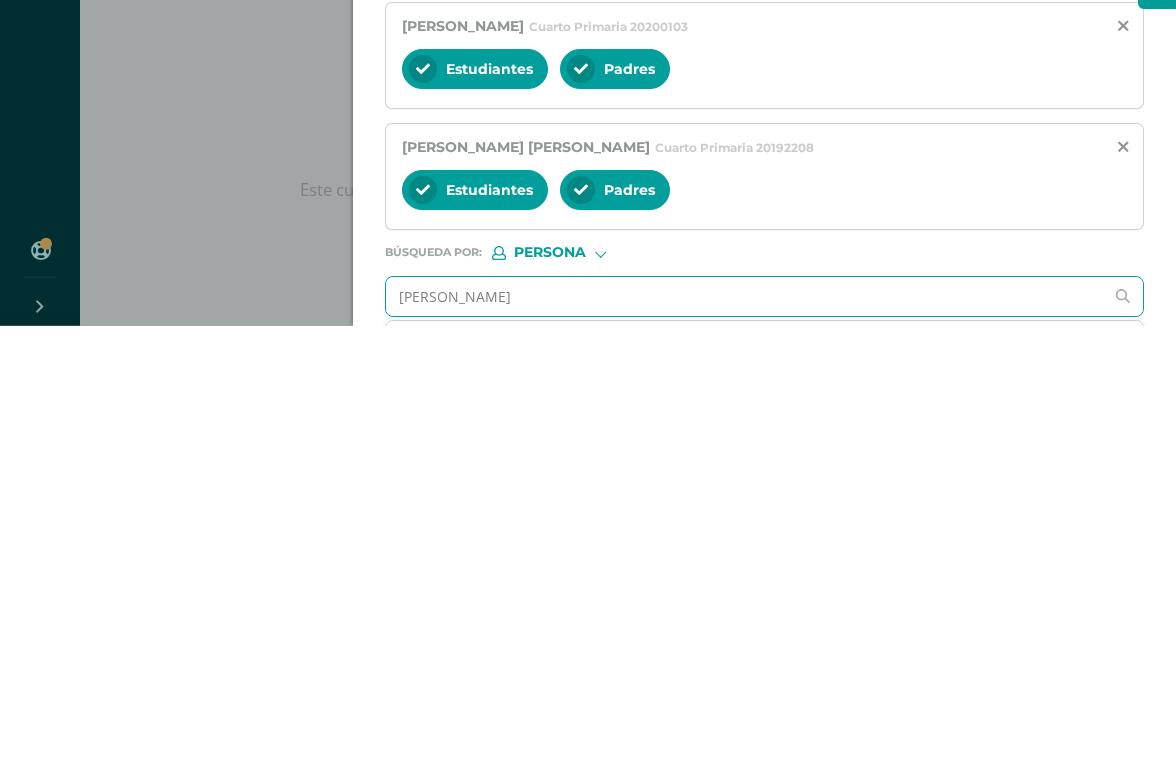 type on "Luis alejandro" 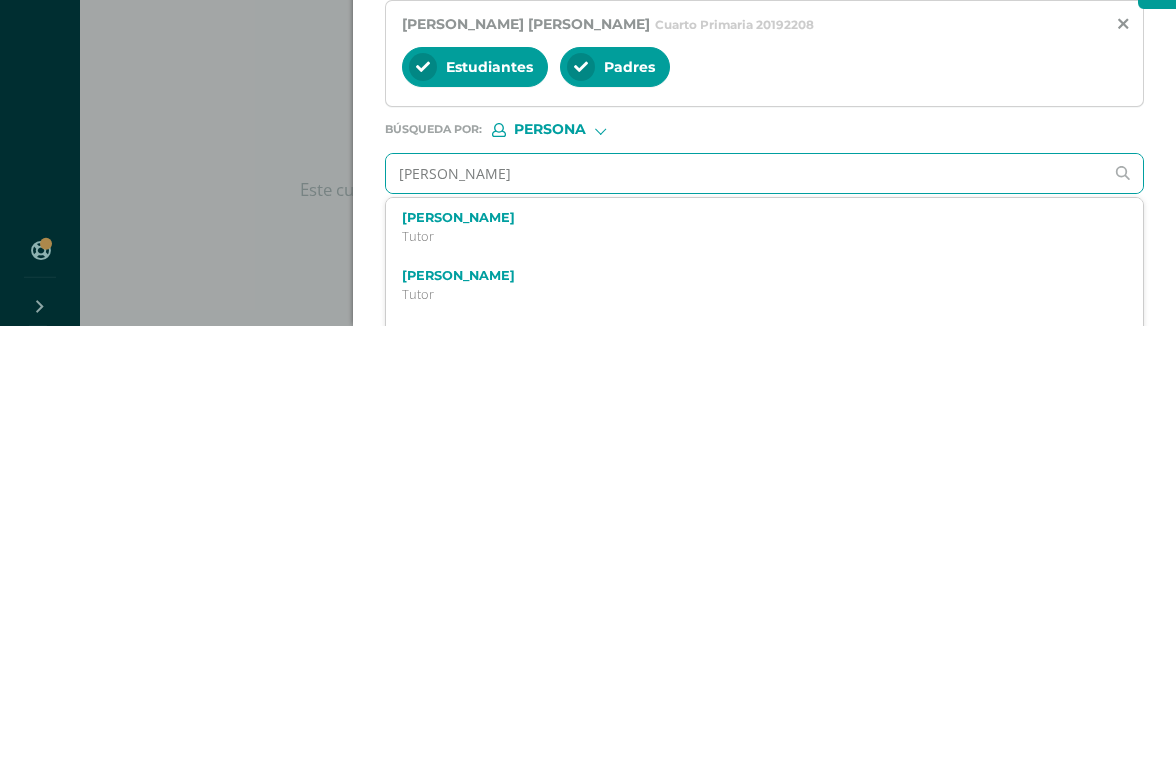 scroll, scrollTop: 972, scrollLeft: 0, axis: vertical 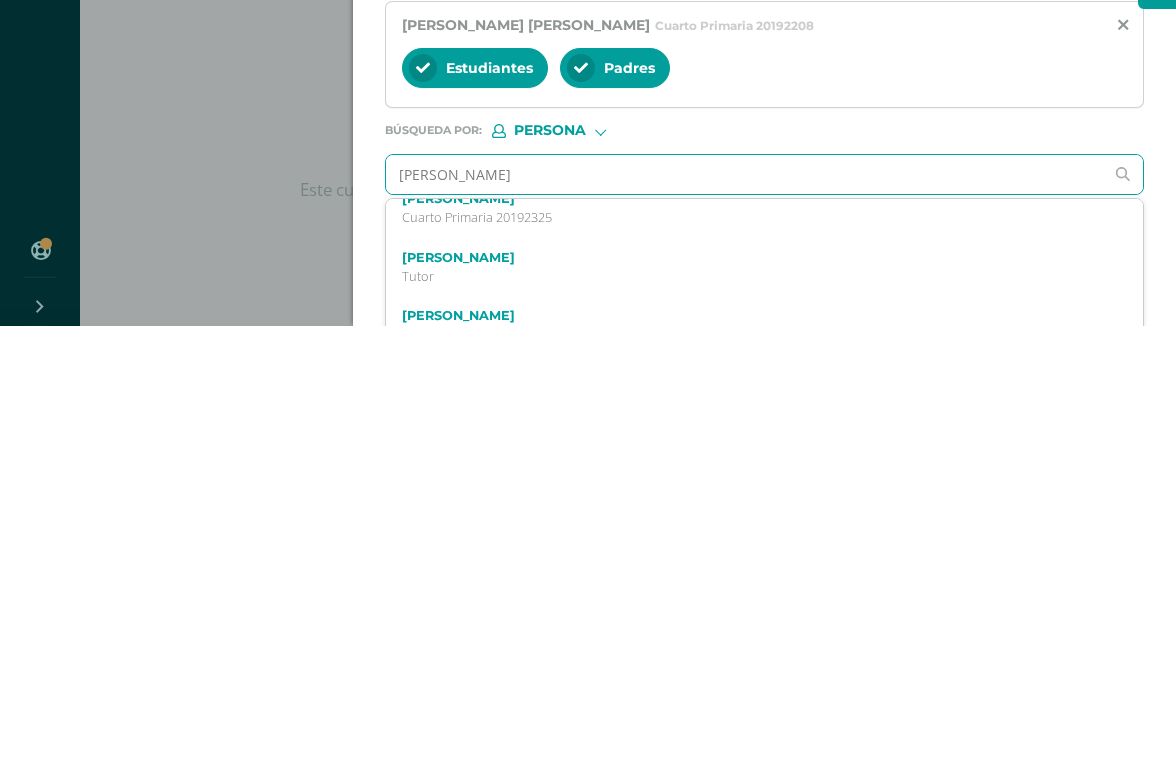 click on "Luis Alejandro Muñoz Valdés" at bounding box center [748, 642] 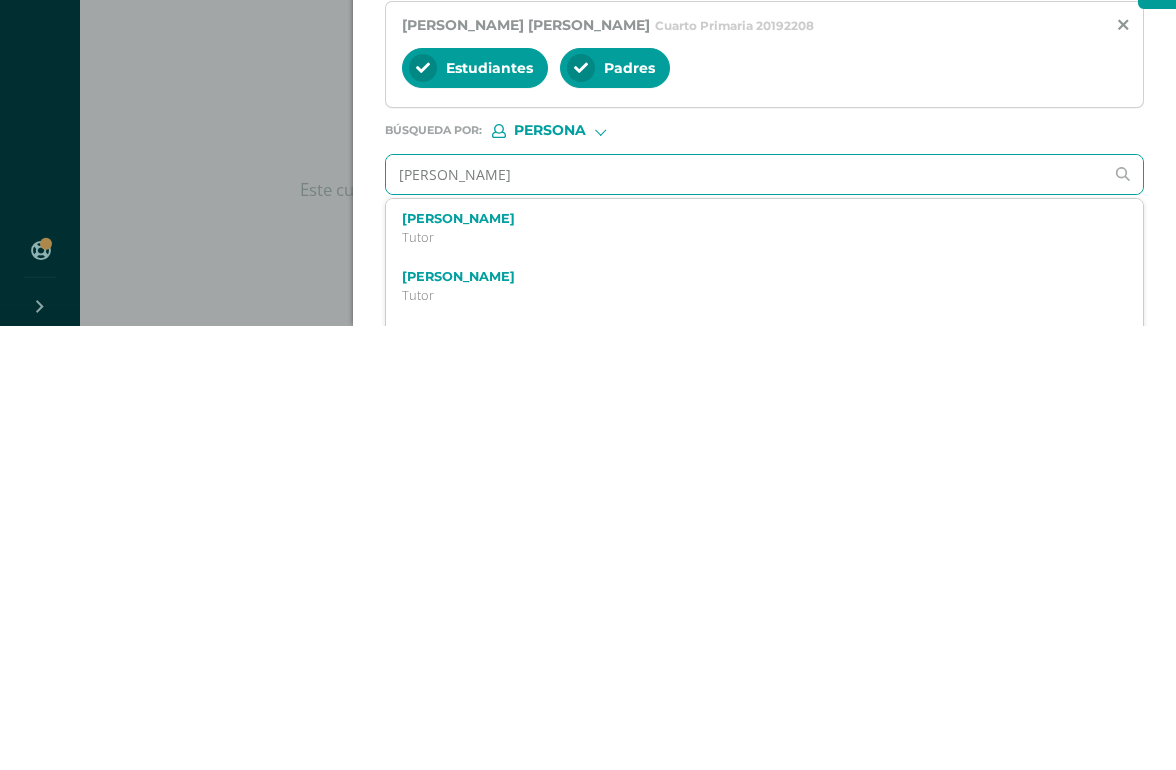 scroll, scrollTop: 91, scrollLeft: 48, axis: both 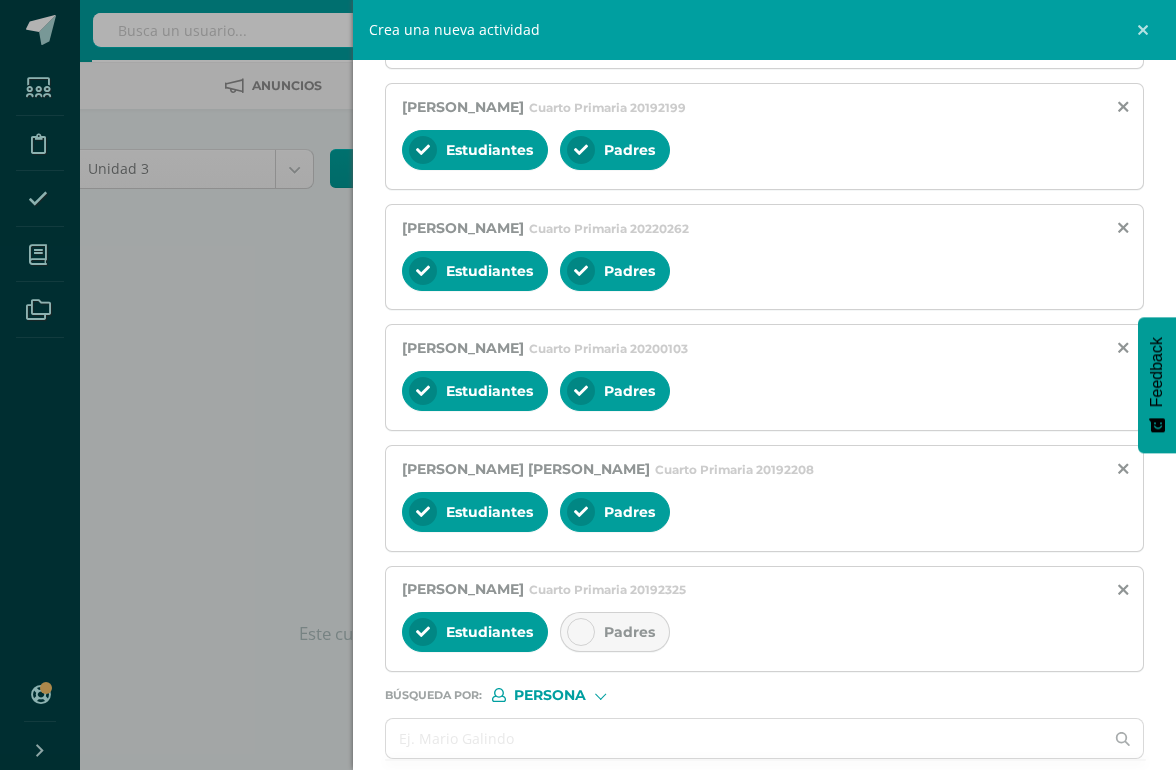 click on "Padres" at bounding box center [615, 632] 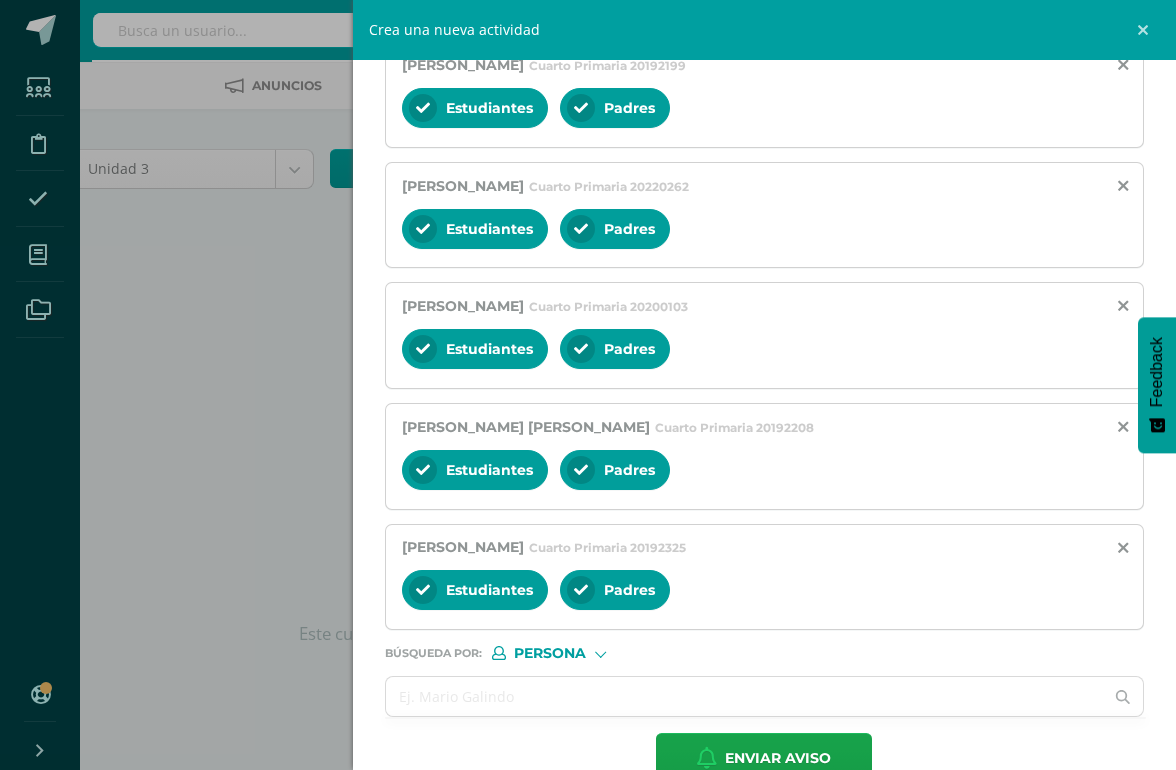 scroll, scrollTop: 1009, scrollLeft: 0, axis: vertical 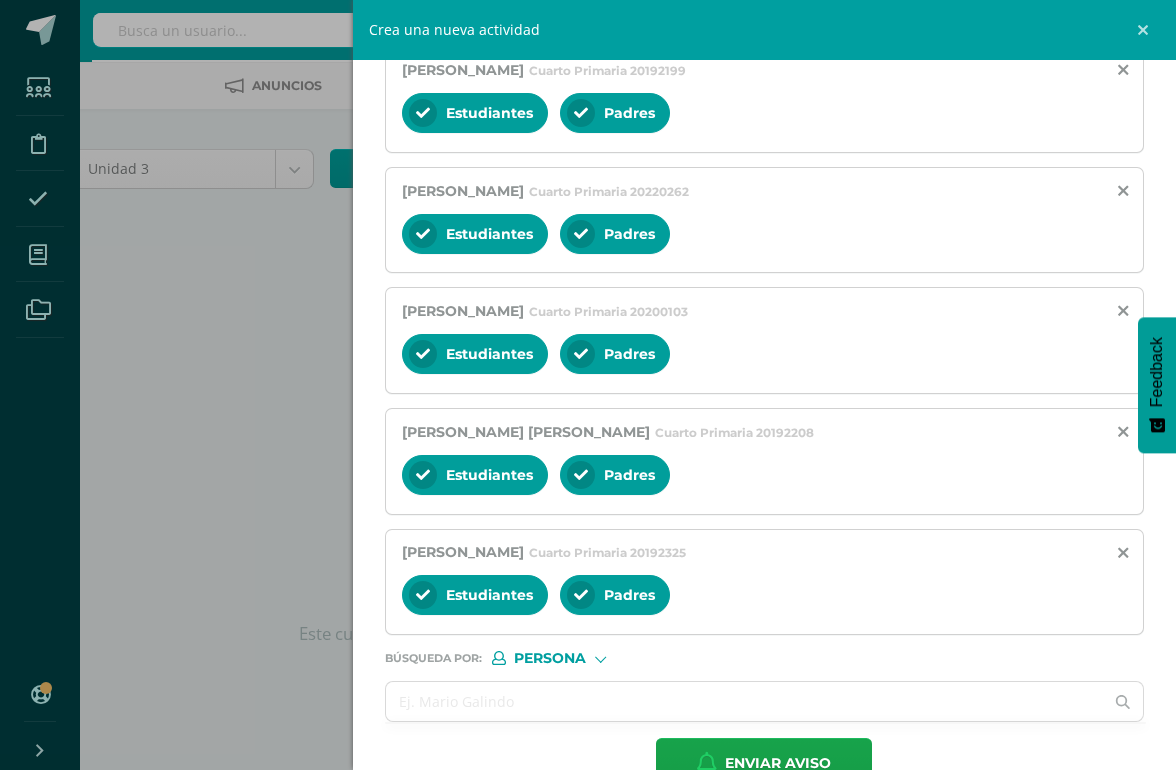 click at bounding box center (745, 701) 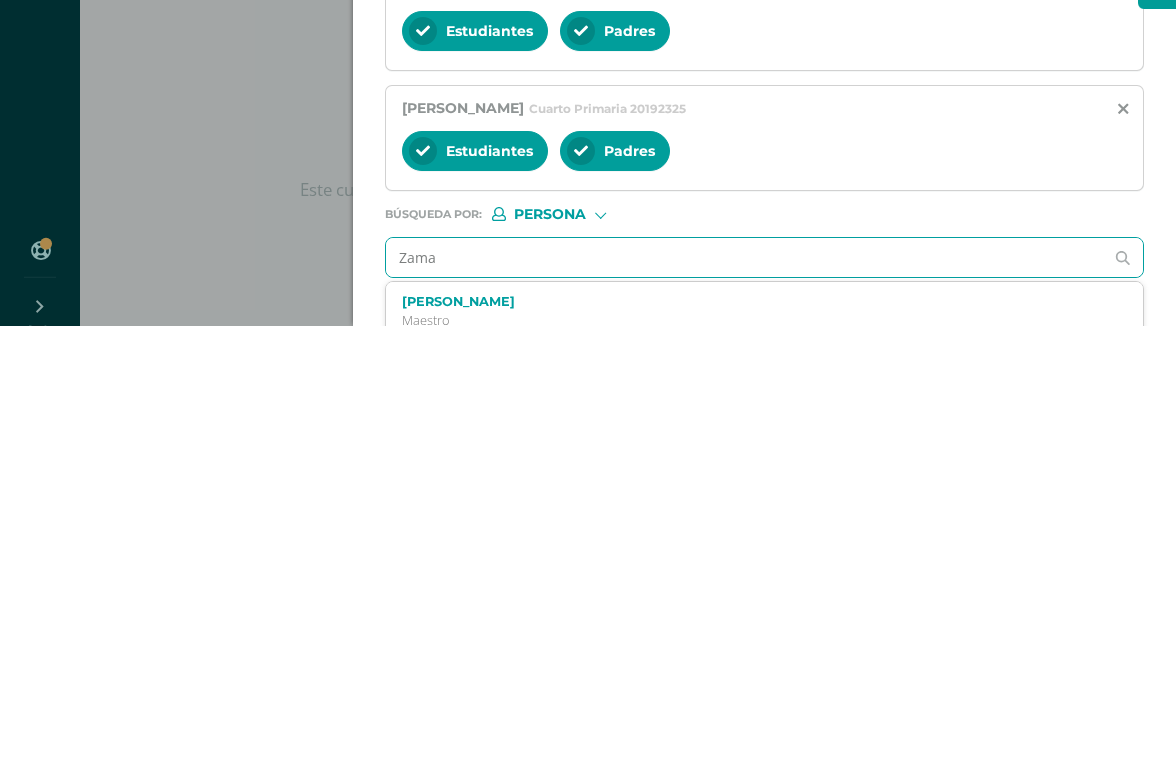 type on "Zamad" 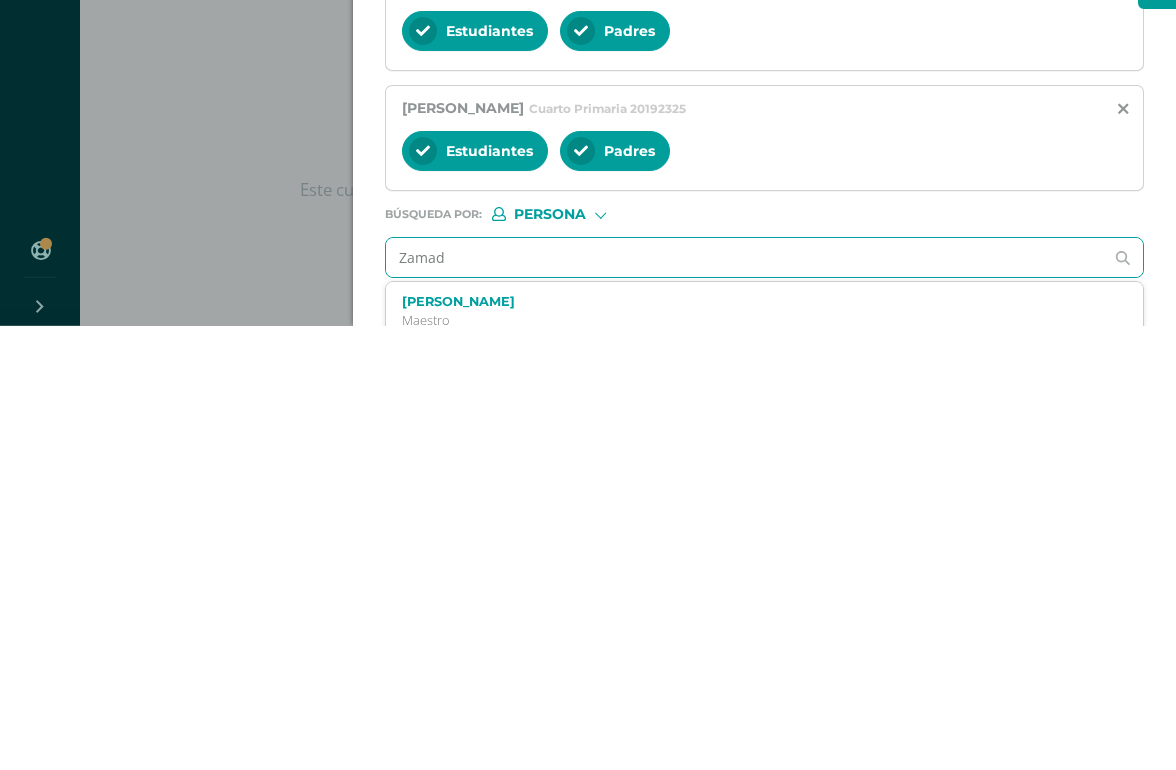 click on "Zamadevi Mazariegos" at bounding box center [748, 745] 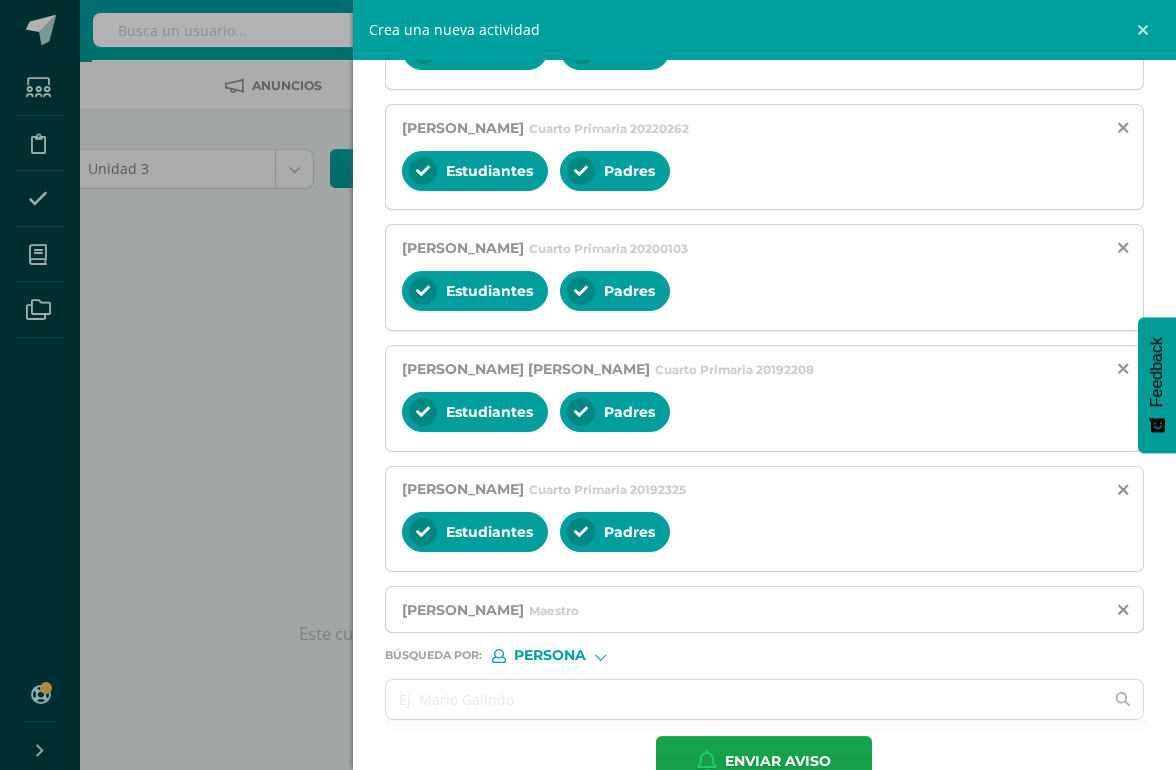 scroll, scrollTop: 1071, scrollLeft: 0, axis: vertical 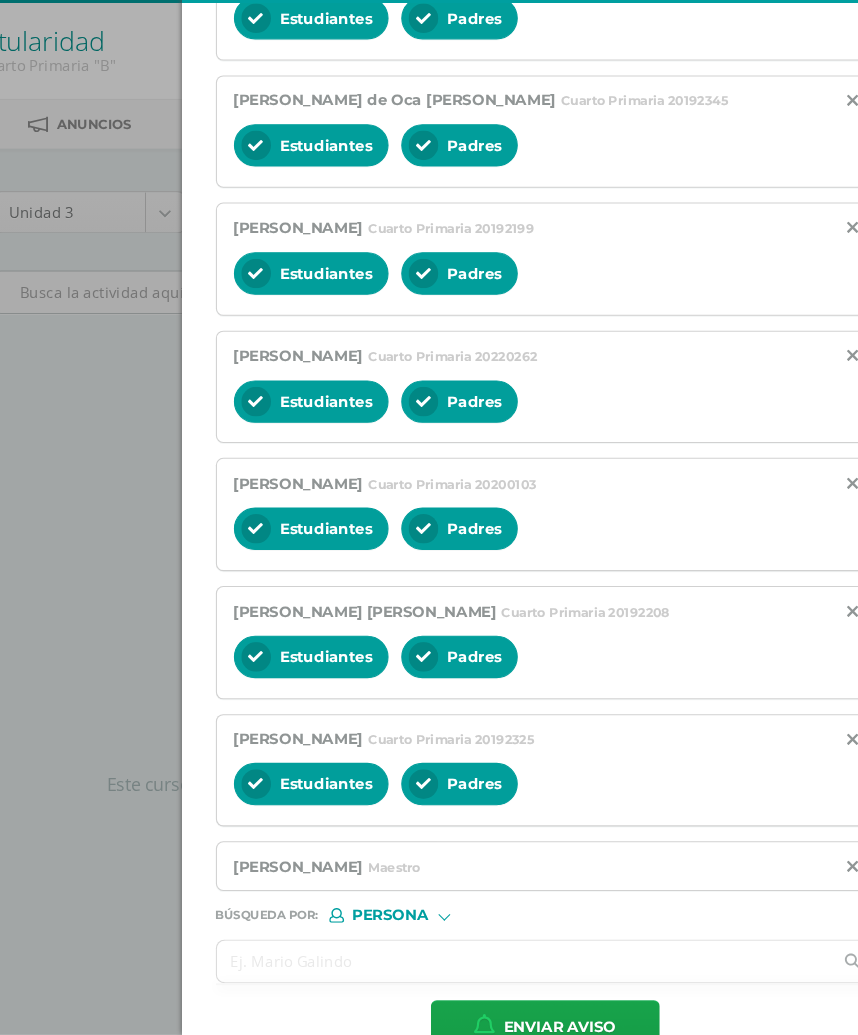 click on "Enviar aviso" at bounding box center (529, 1027) 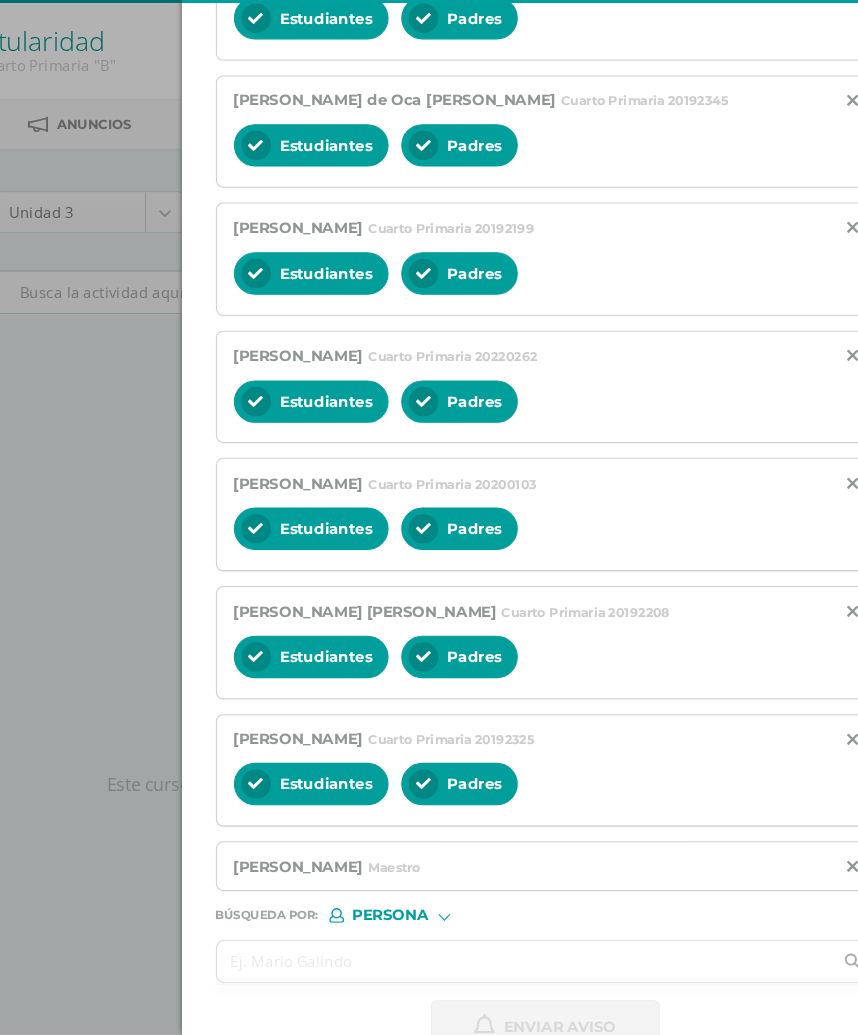 scroll, scrollTop: 0, scrollLeft: 0, axis: both 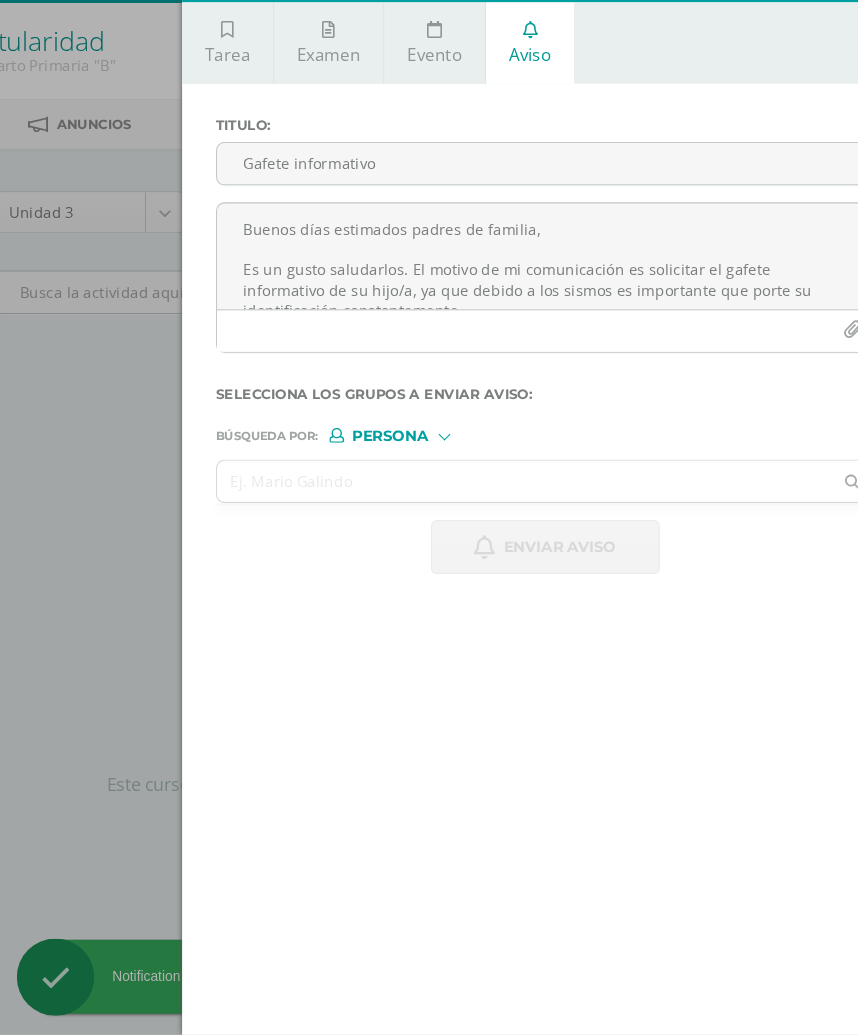 click on "Crea una nueva actividad
Tarea Examen Evento Aviso Título: Fecha: 2025-07-14 20:00:00 La tarea se asignará a:
Titularidad 'B'
Cuarto Primaria
Ciencias Naturales y Tecnología 'B'
Ciencias Sociales 'B'
Comunicación y Lenguaje,Idioma Español 'B'
Educación Religiosa Escolar 'B'
Formación Ciudadana 'B'
Matemática 'B'
Titularidad 'B'
Unidad 3
Unidad 3
Unidad 4
FORMATIVO (70.0%)
FORMATIVO (70.0%)
Agregar tarea Título: Fecha: 2025-07-15 Mo 1" at bounding box center [429, 517] 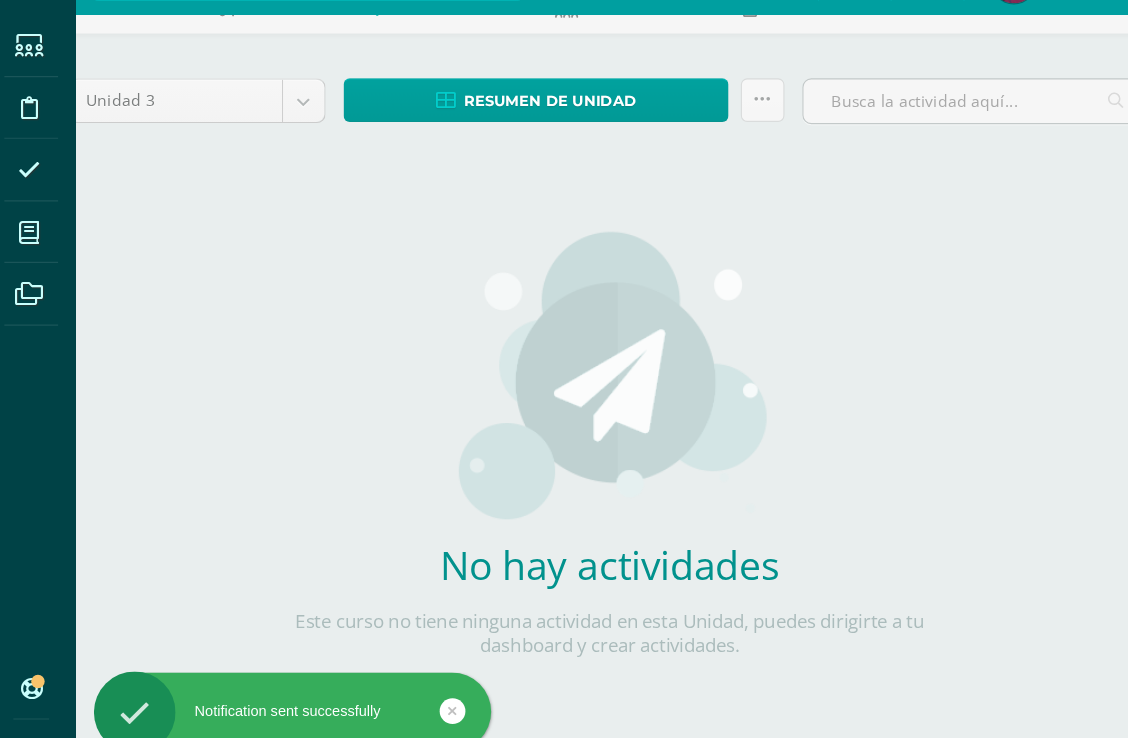 scroll, scrollTop: 123, scrollLeft: 47, axis: both 